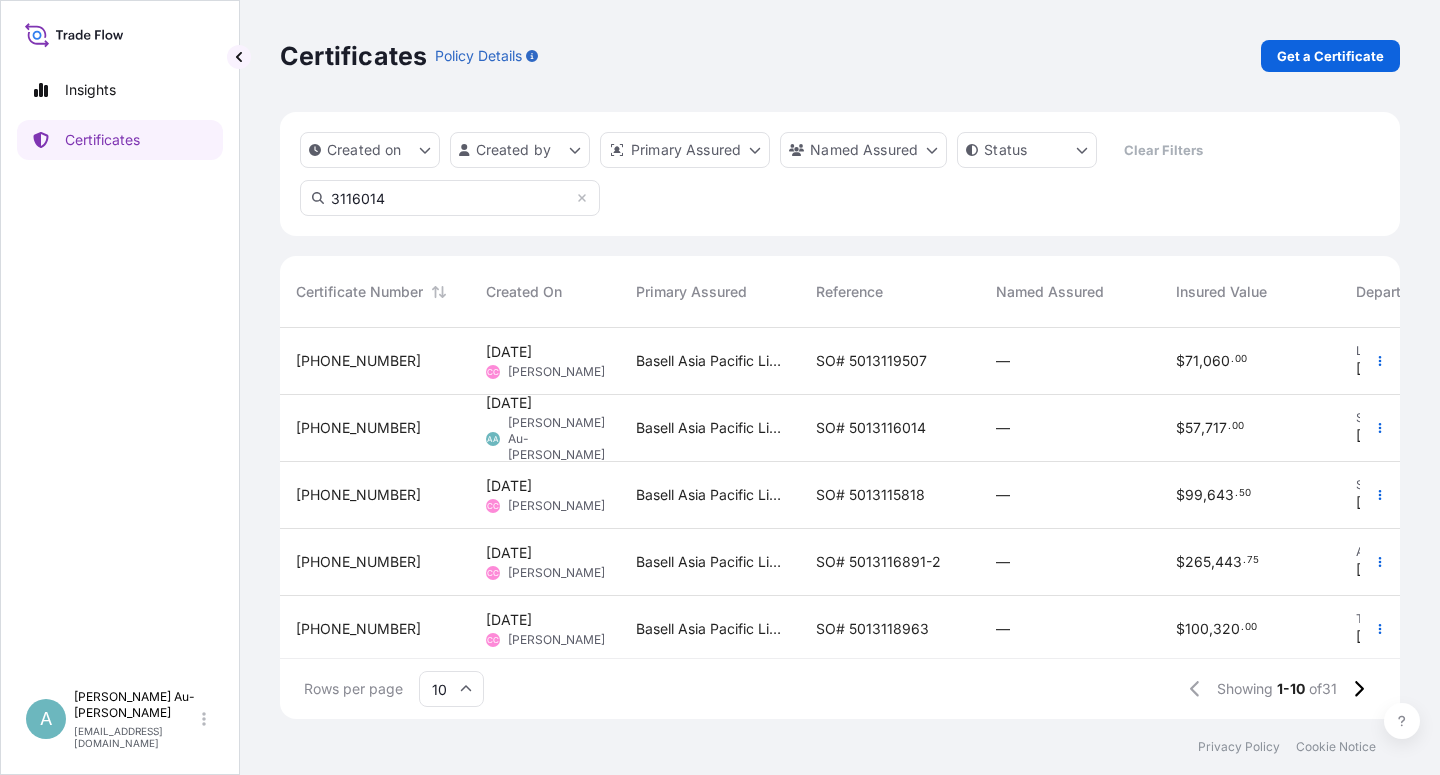 scroll, scrollTop: 0, scrollLeft: 0, axis: both 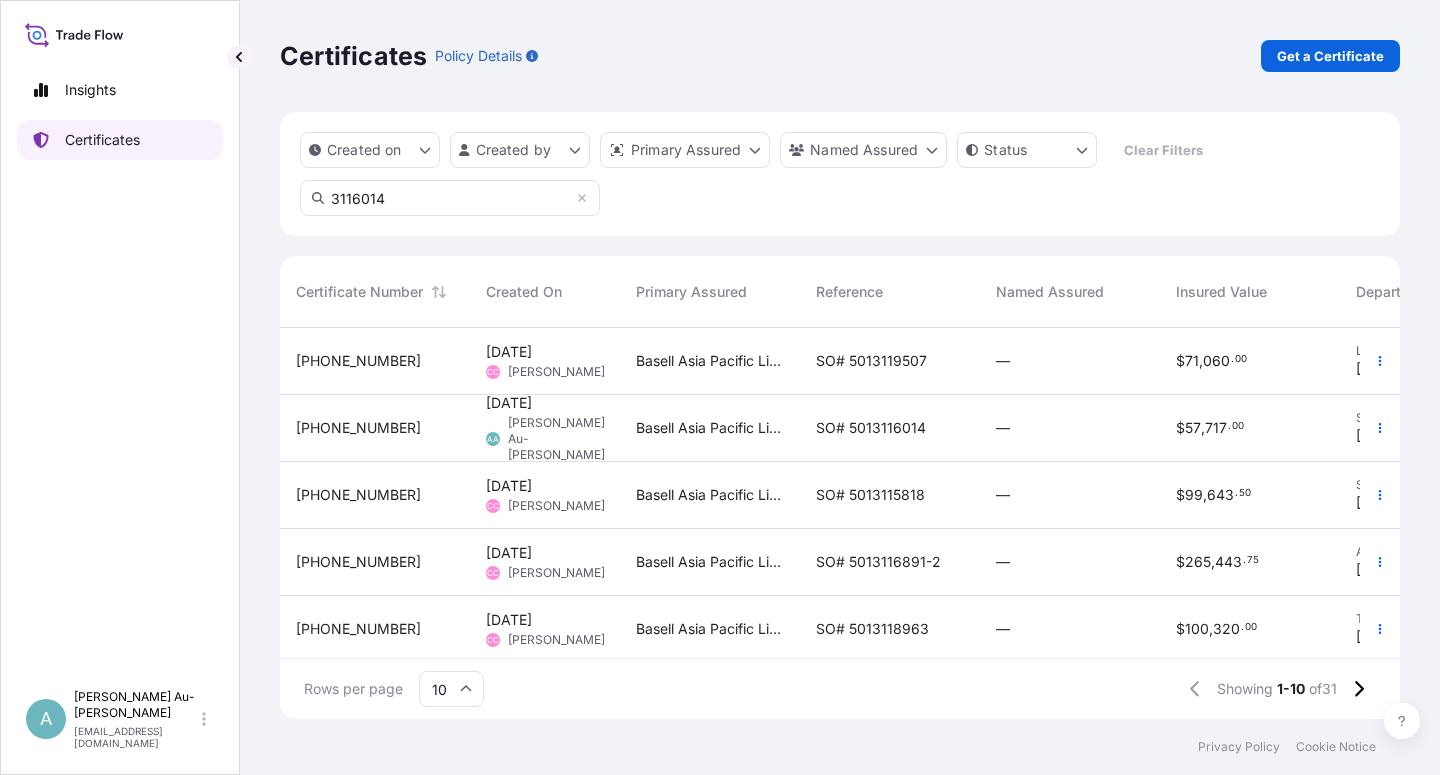 click on "Certificates" at bounding box center [102, 140] 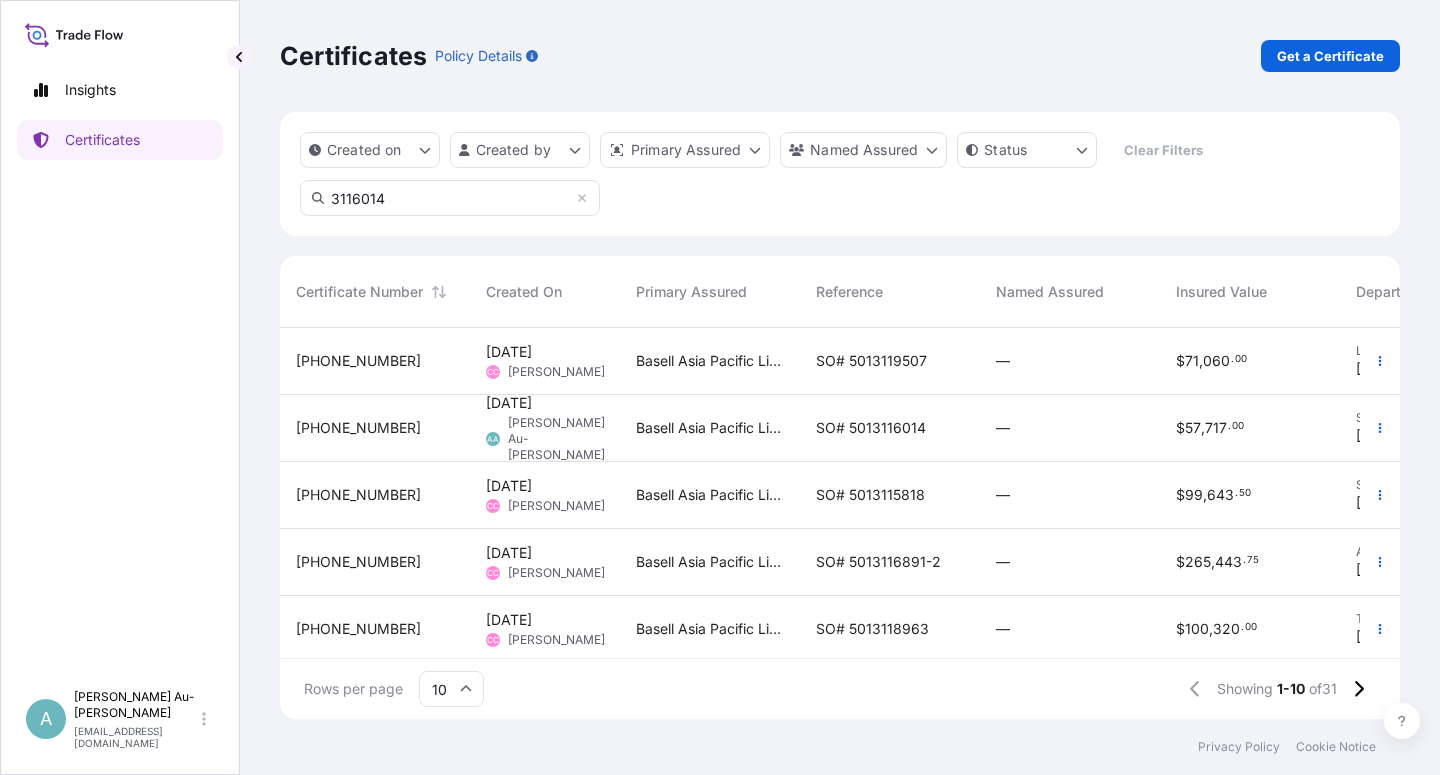 click on "3116014" at bounding box center (450, 198) 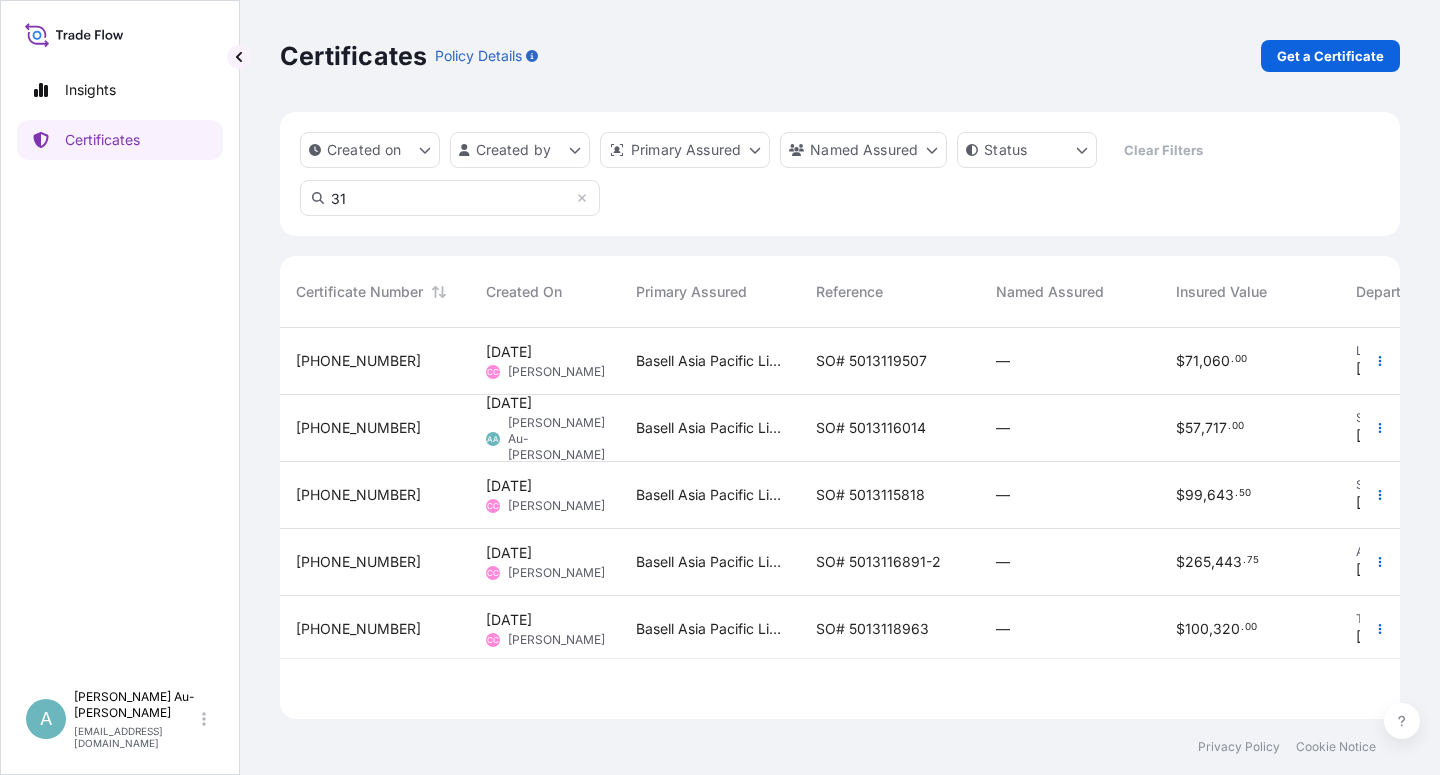 type on "3" 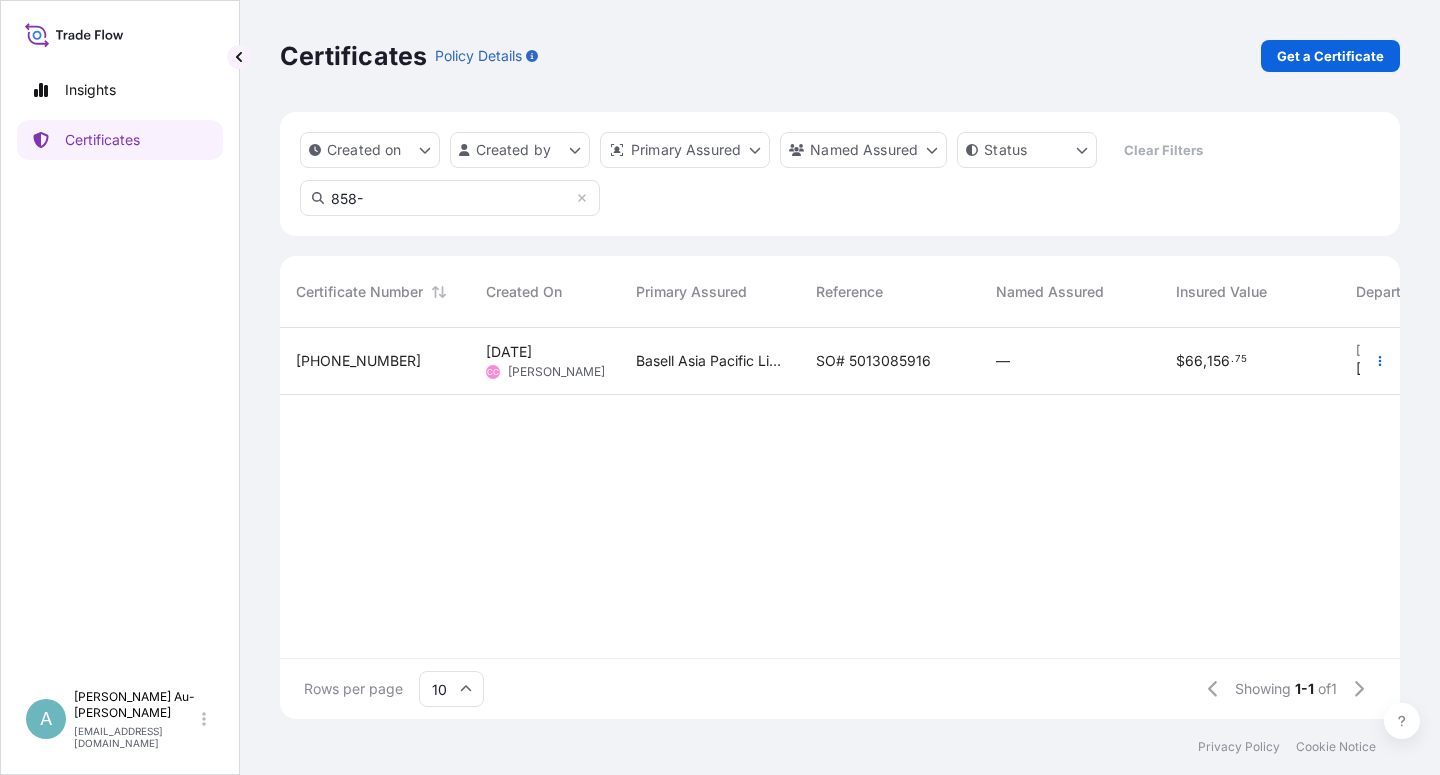type on "858-" 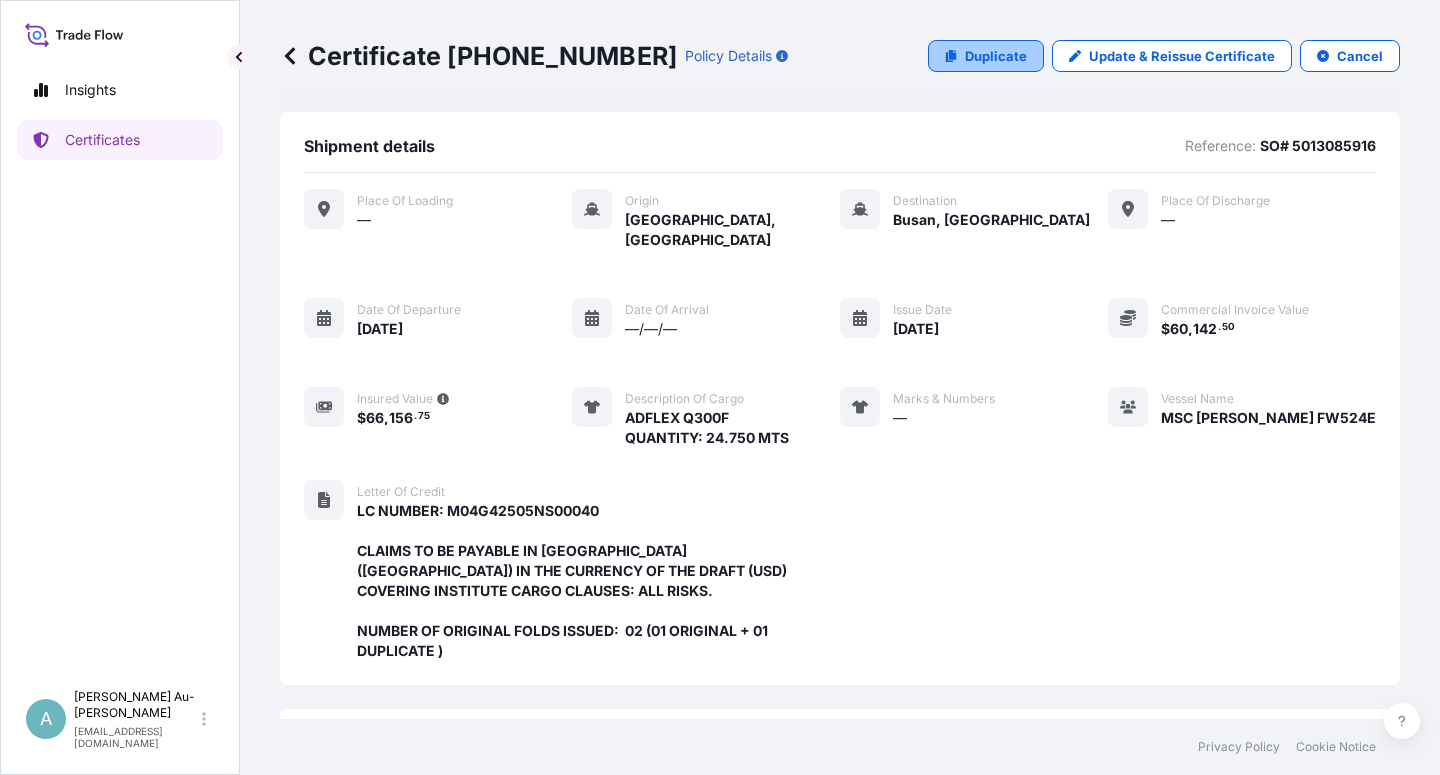 click on "Duplicate" at bounding box center [996, 56] 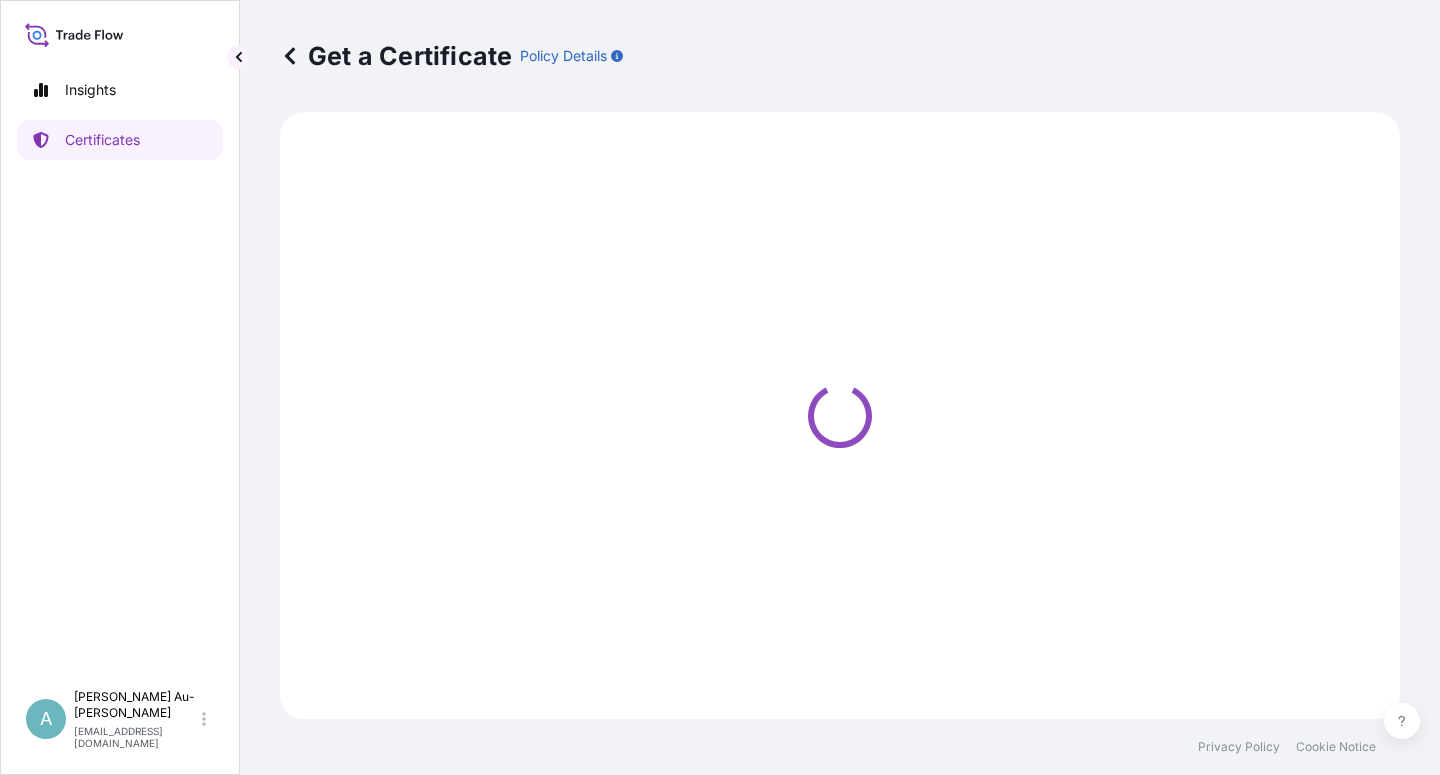 select on "Sea" 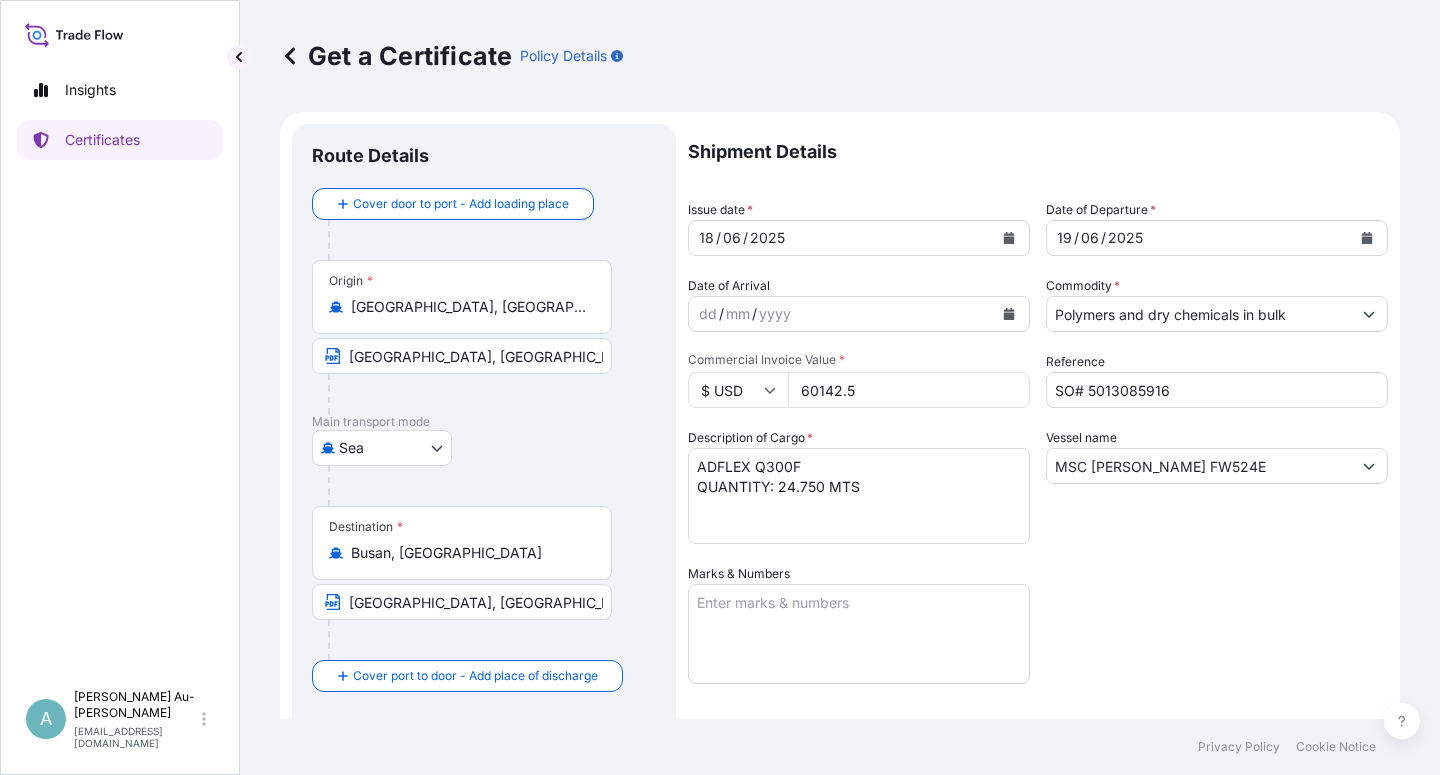select on "32034" 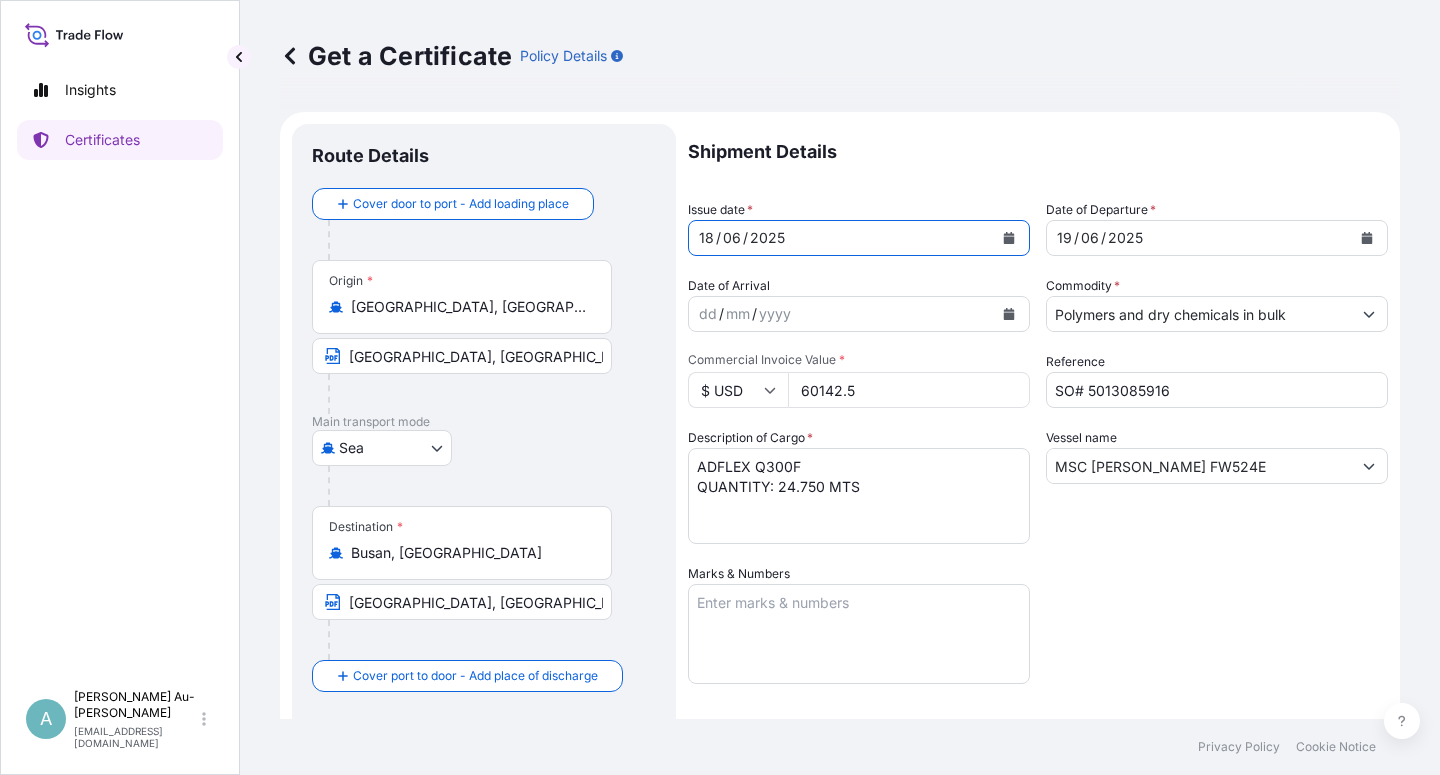 click 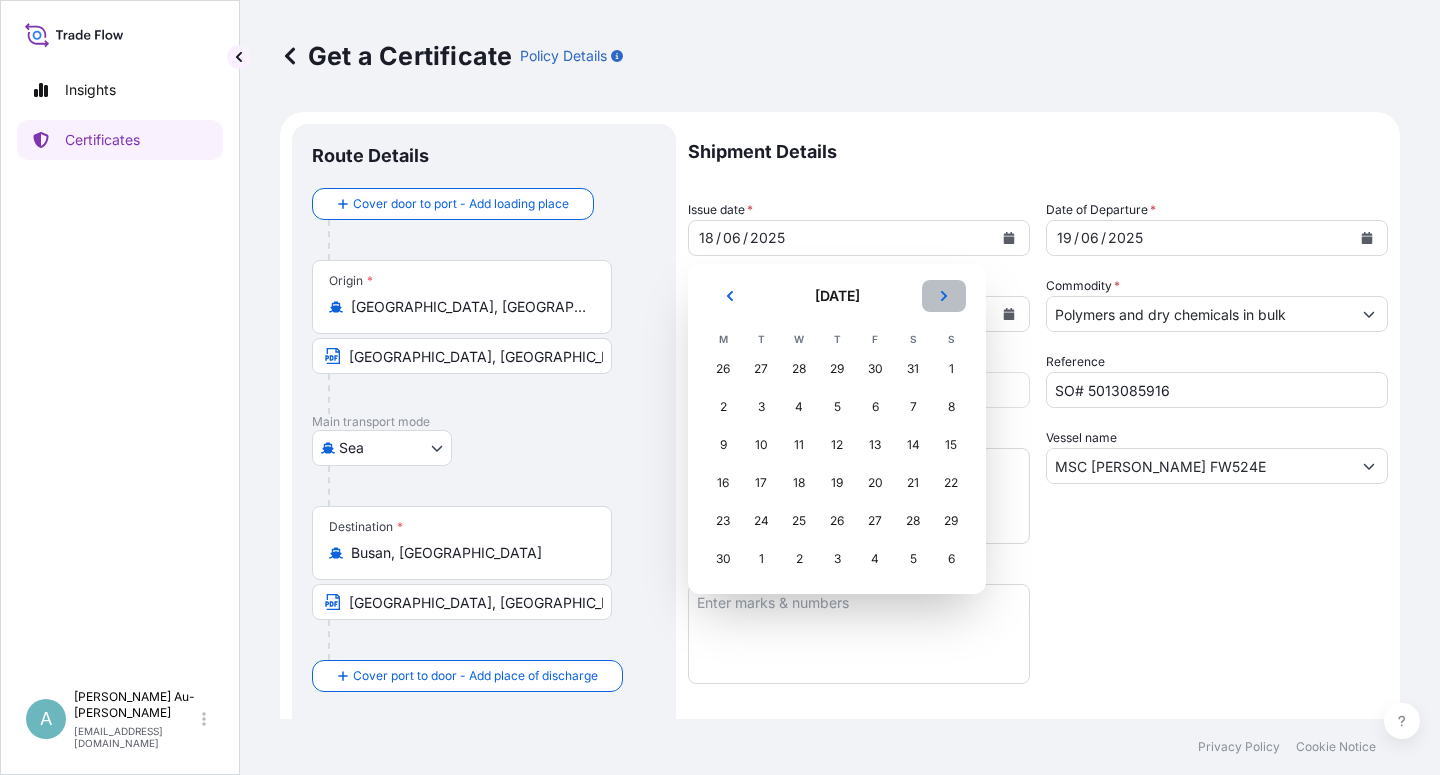click 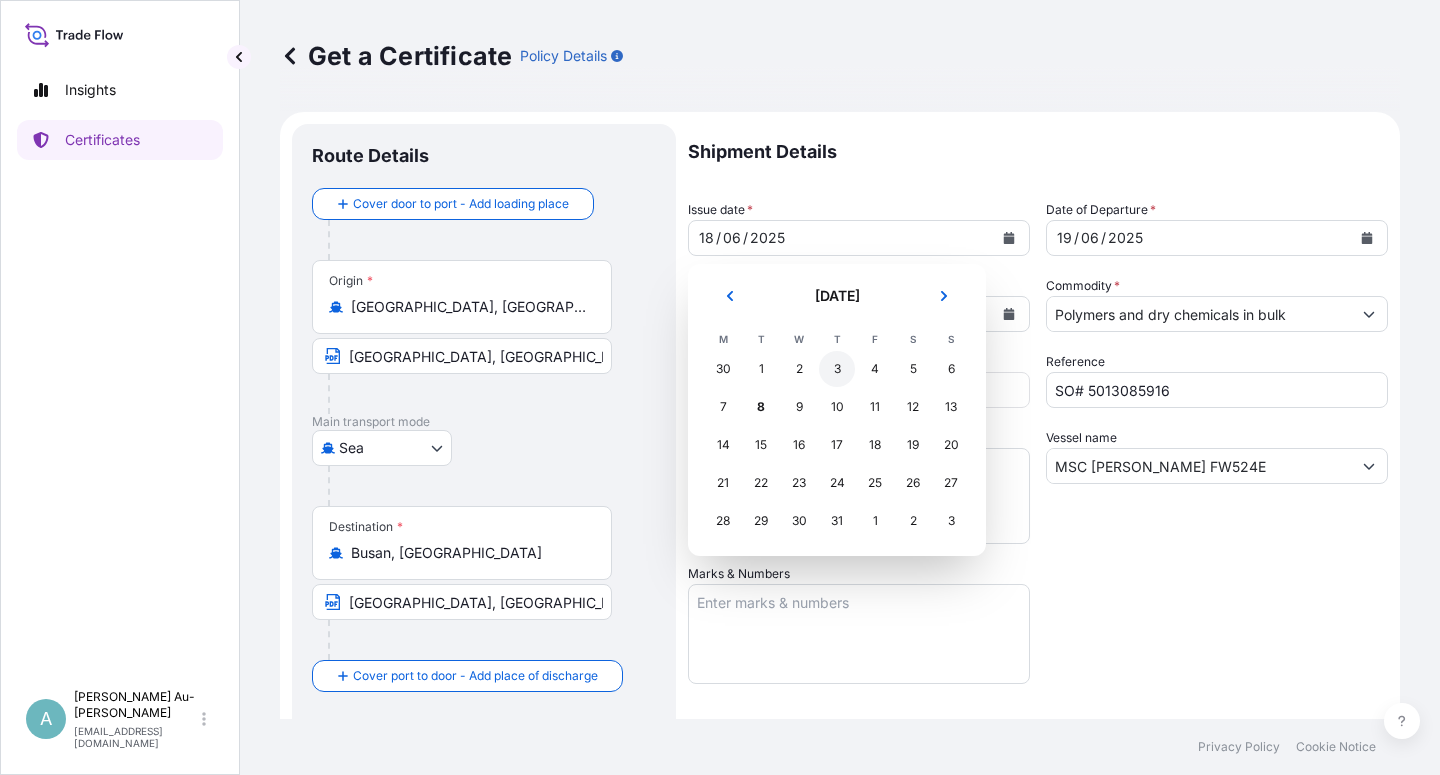 click on "3" at bounding box center (837, 369) 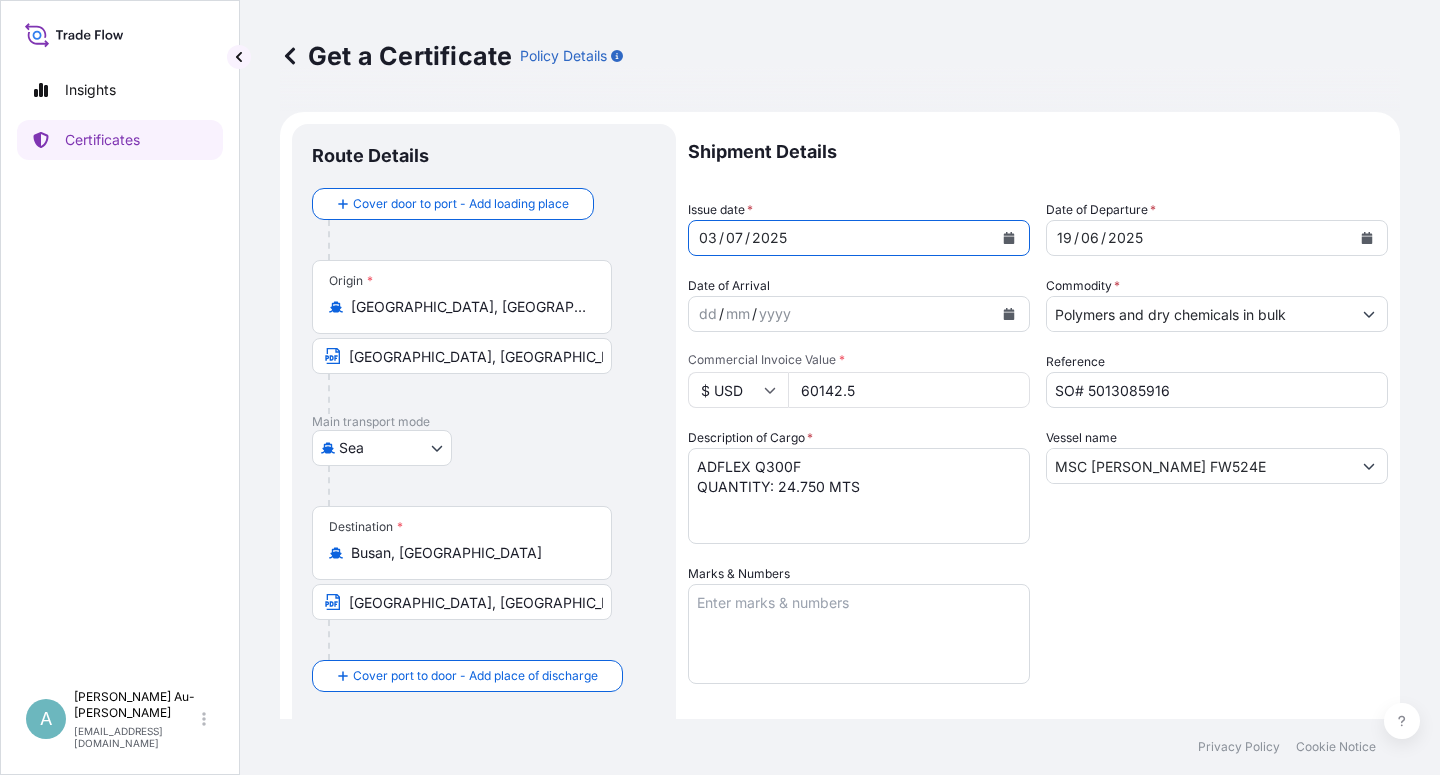 click at bounding box center (1009, 238) 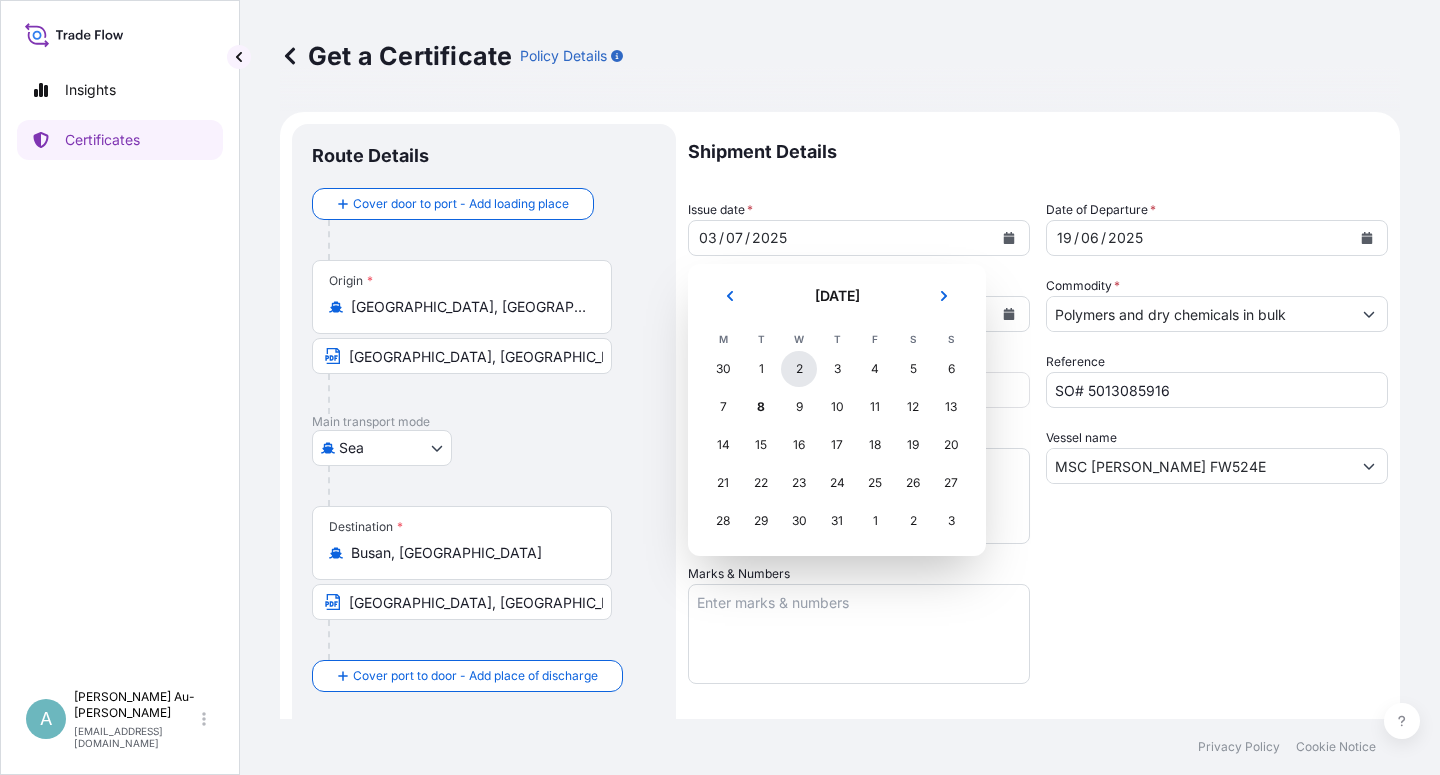 click on "2" at bounding box center (799, 369) 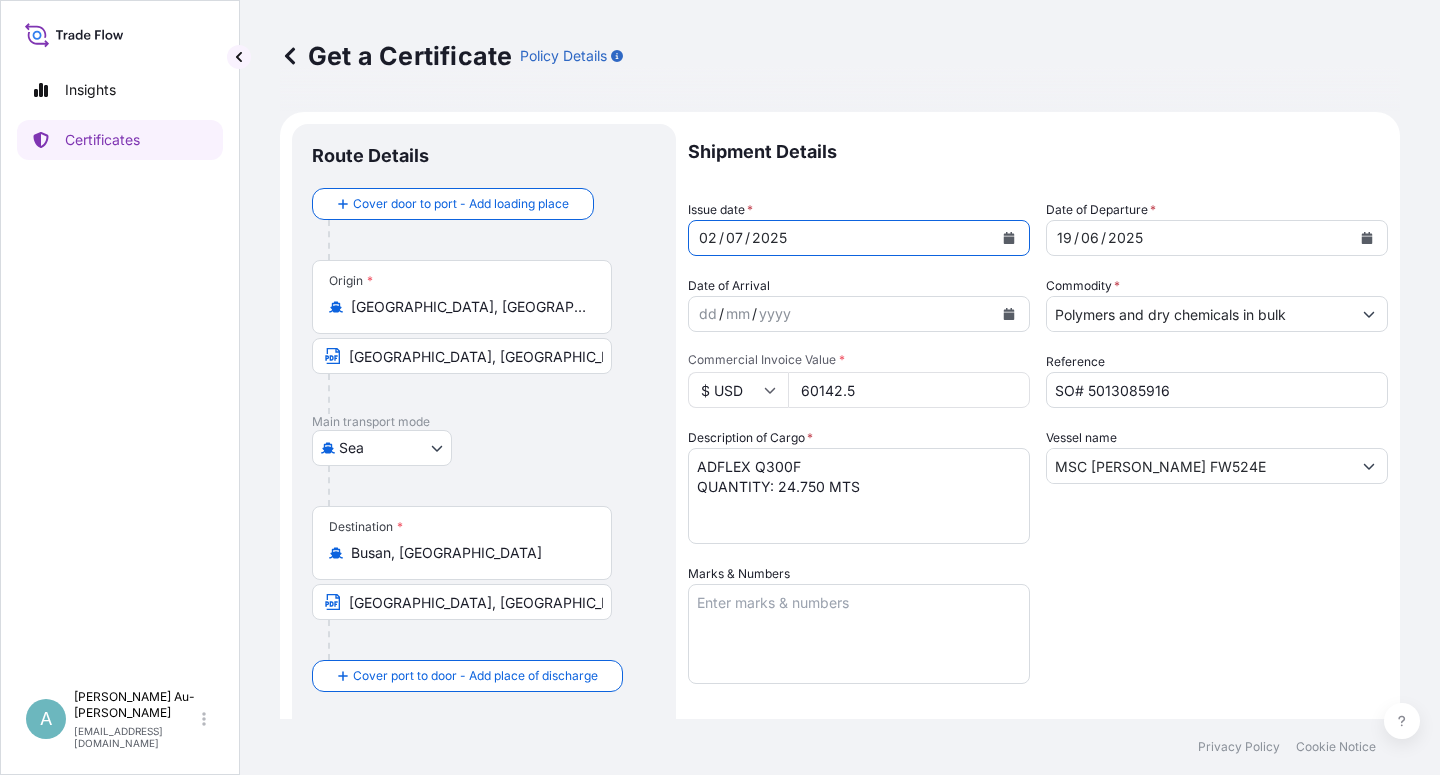 click 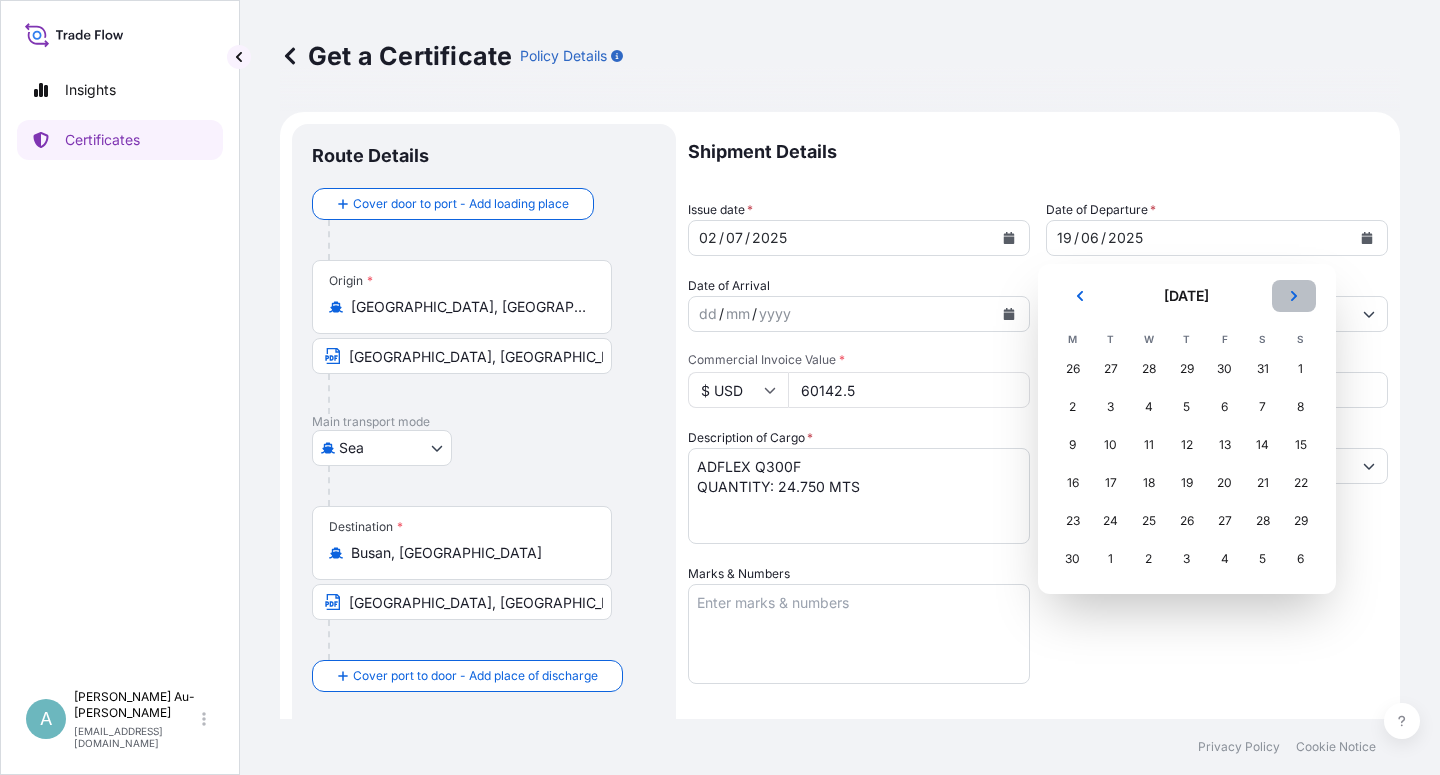 click at bounding box center [1294, 296] 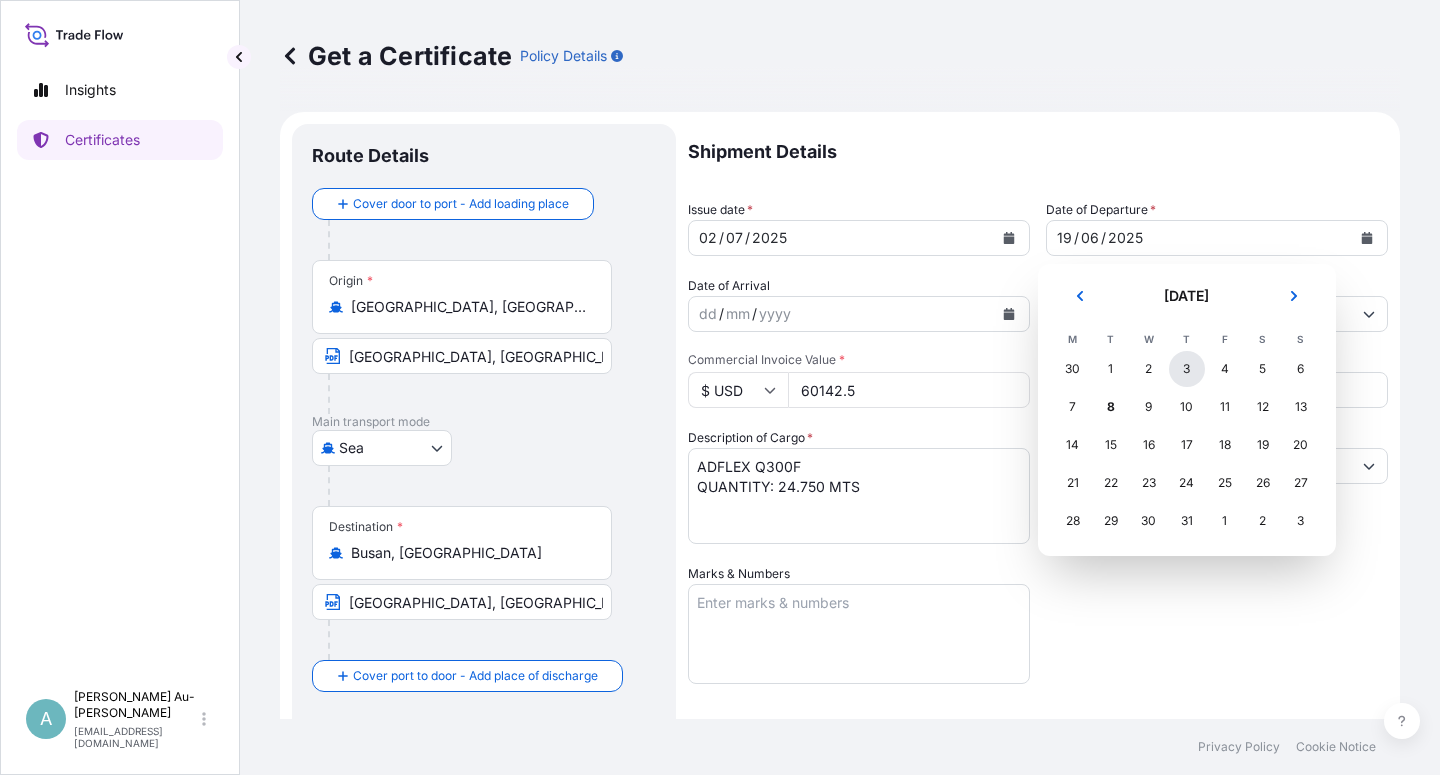 click on "3" at bounding box center (1187, 369) 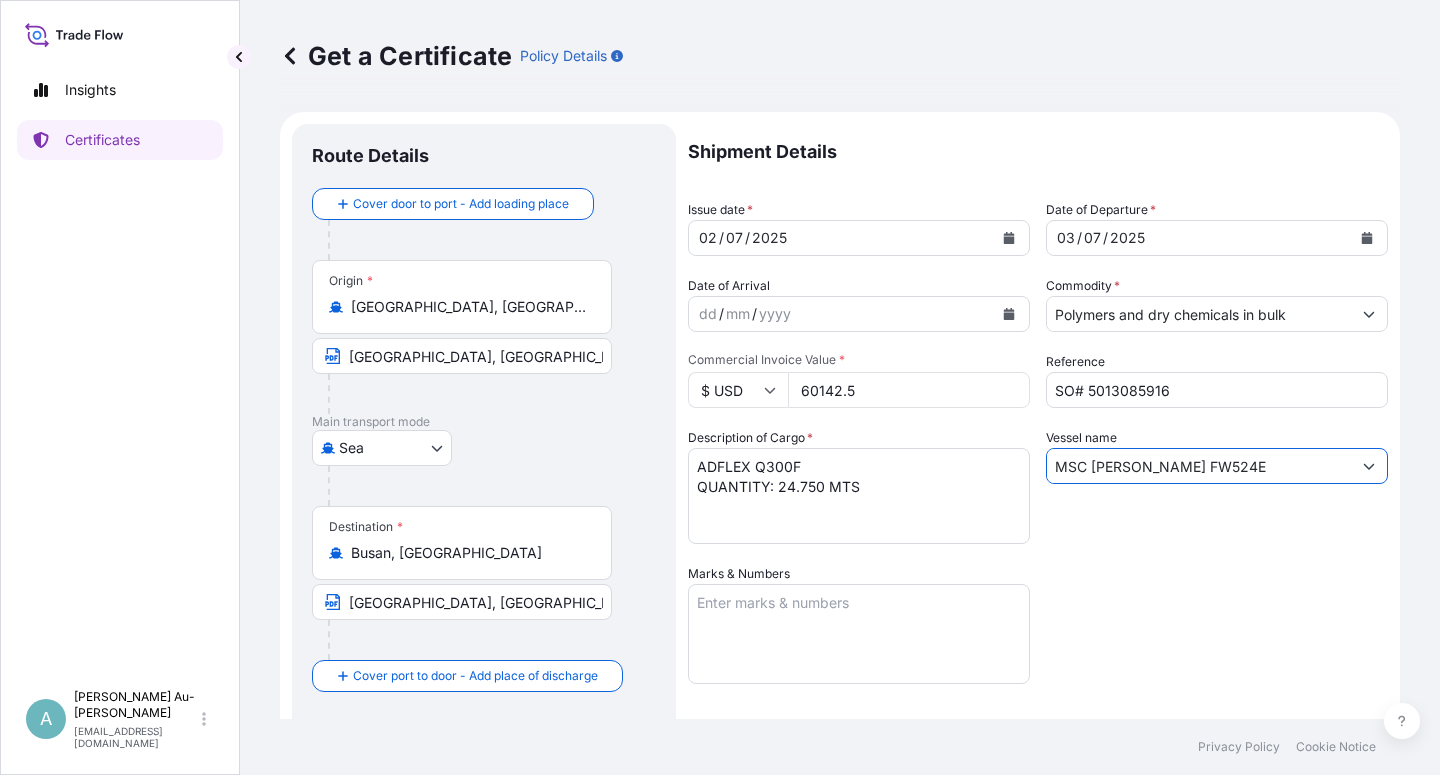 drag, startPoint x: 1204, startPoint y: 468, endPoint x: 1014, endPoint y: 477, distance: 190.21304 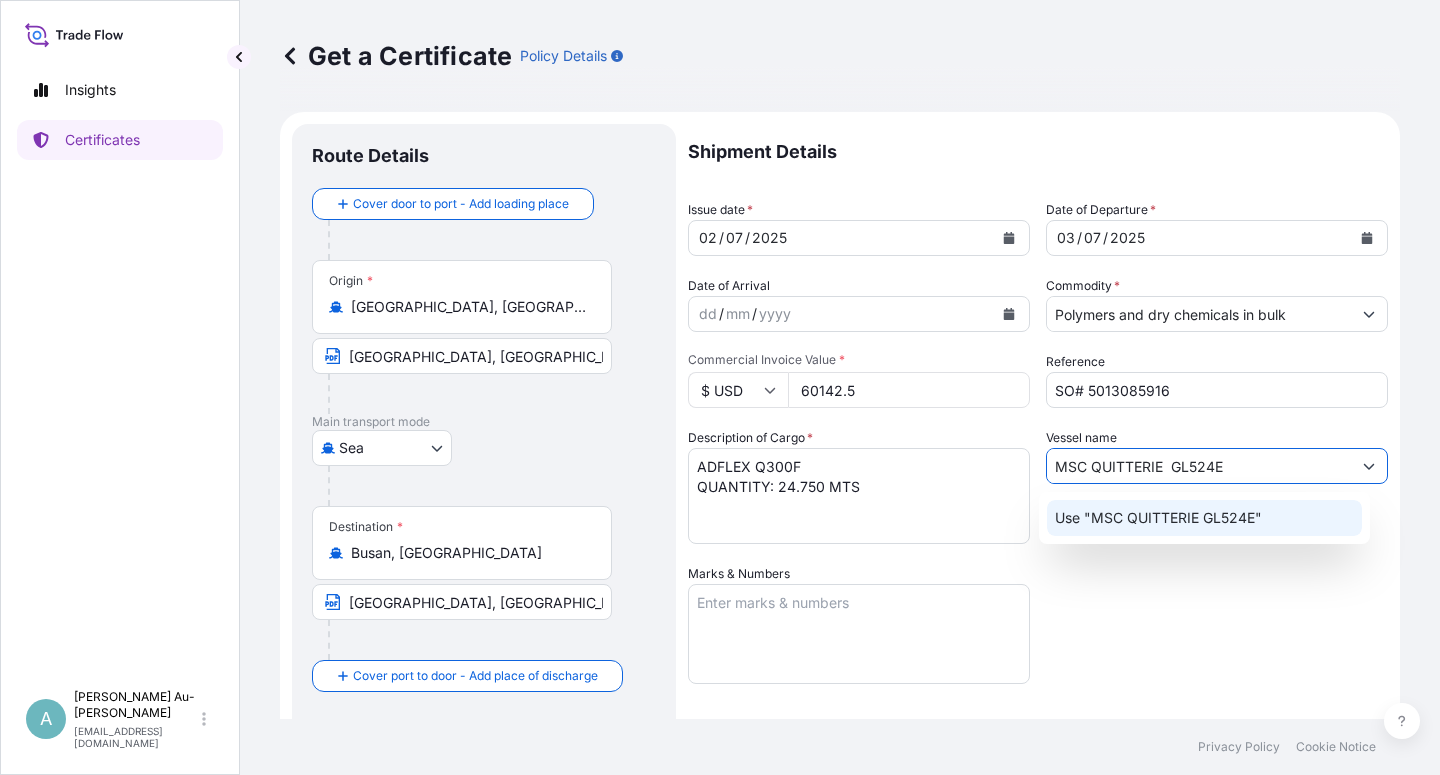 type on "MSC QUITTERIE  GL524E" 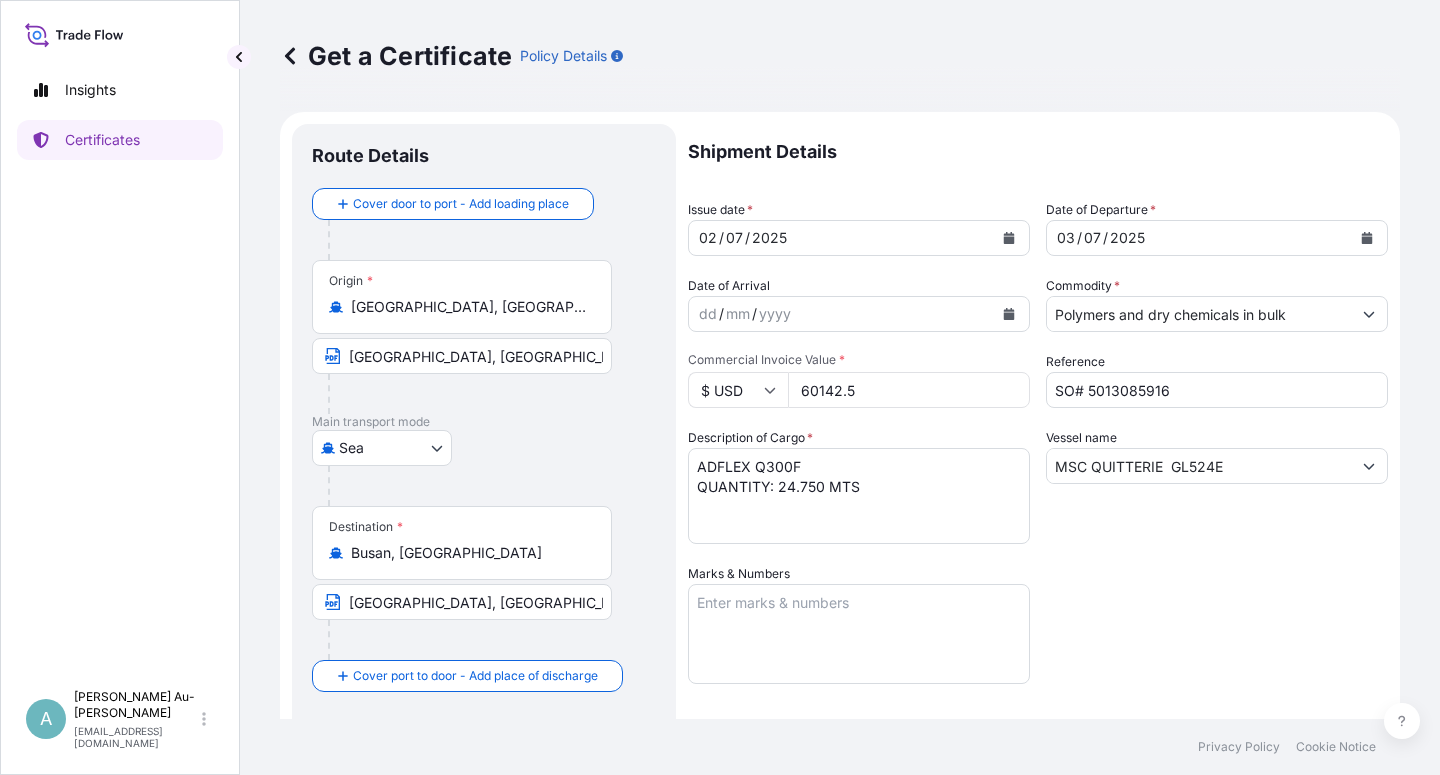 drag, startPoint x: 1168, startPoint y: 603, endPoint x: 1149, endPoint y: 593, distance: 21.470911 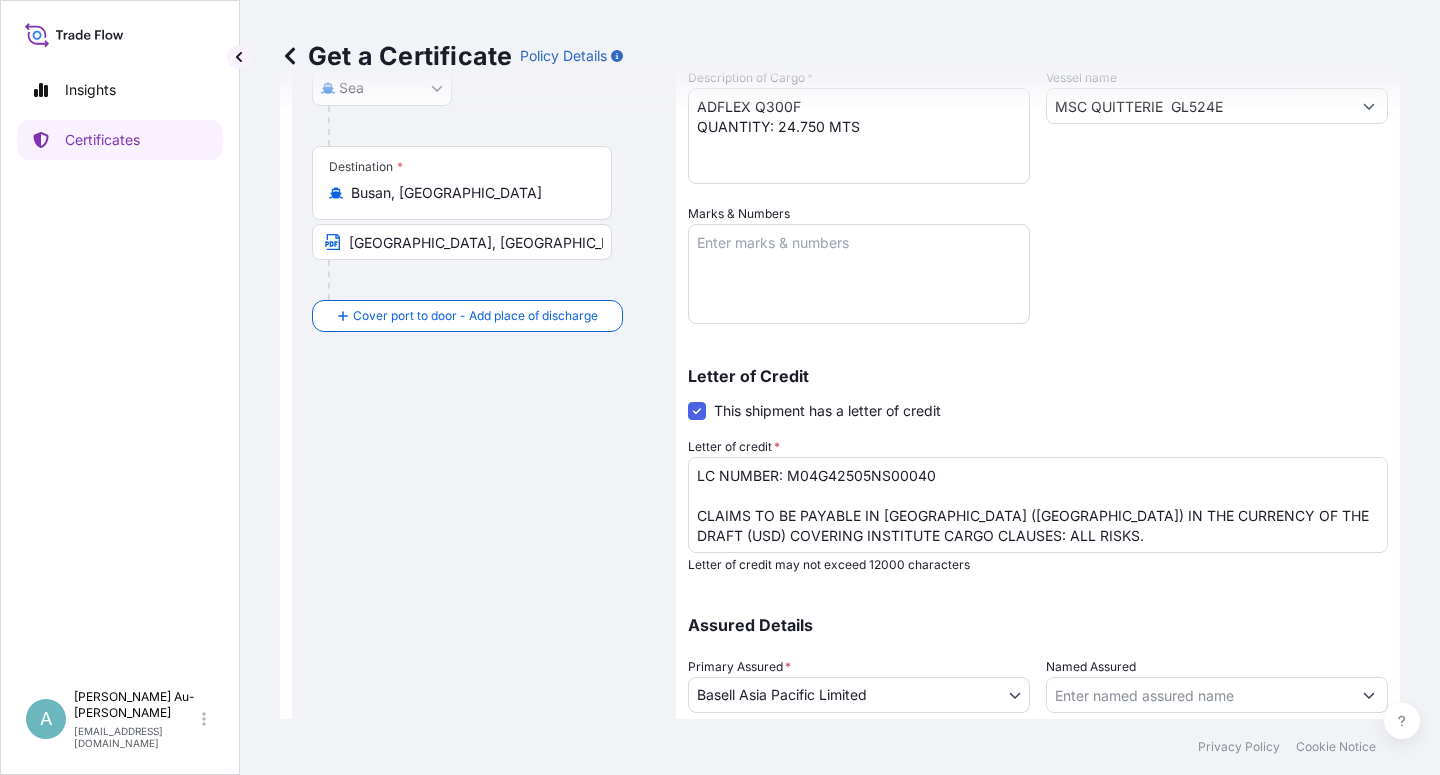 scroll, scrollTop: 490, scrollLeft: 0, axis: vertical 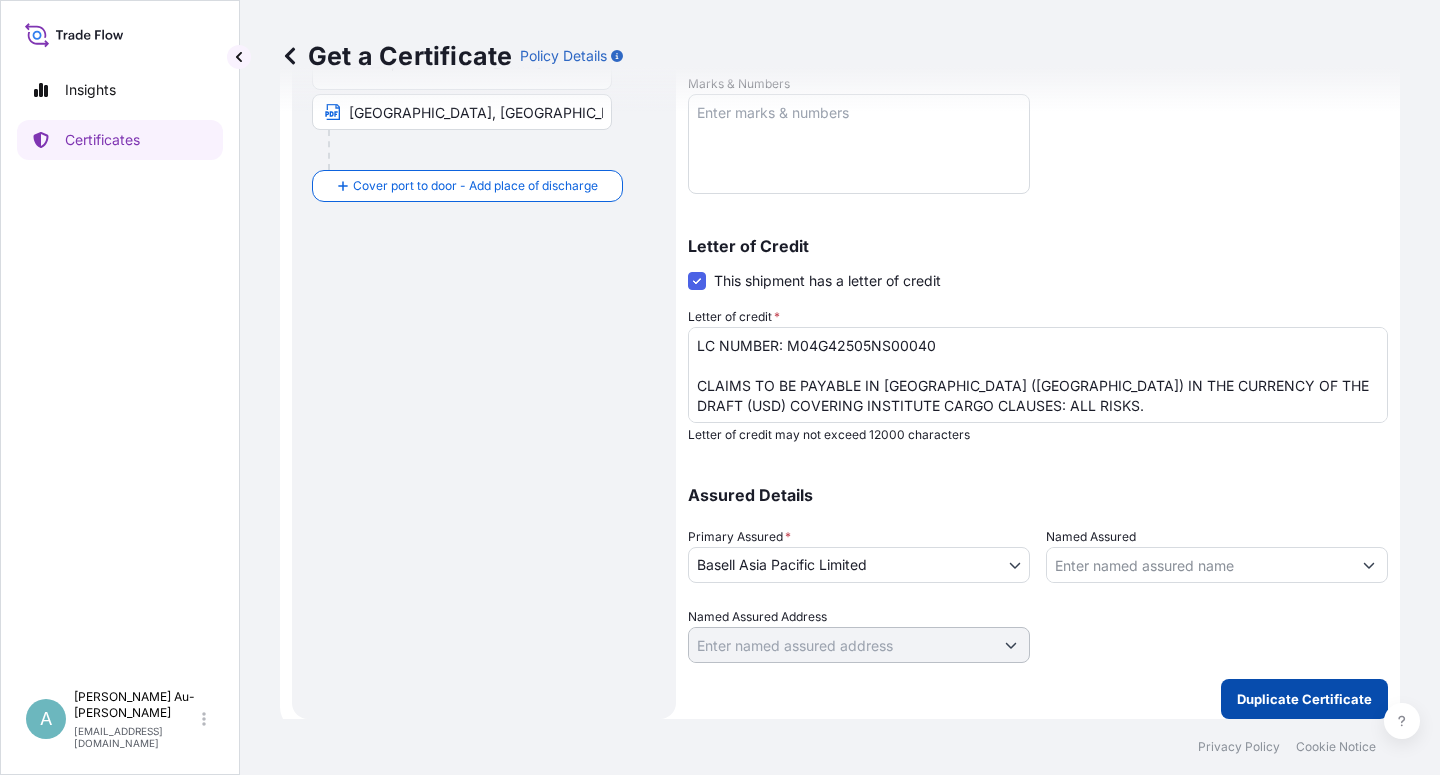 click on "Duplicate Certificate" at bounding box center (1304, 699) 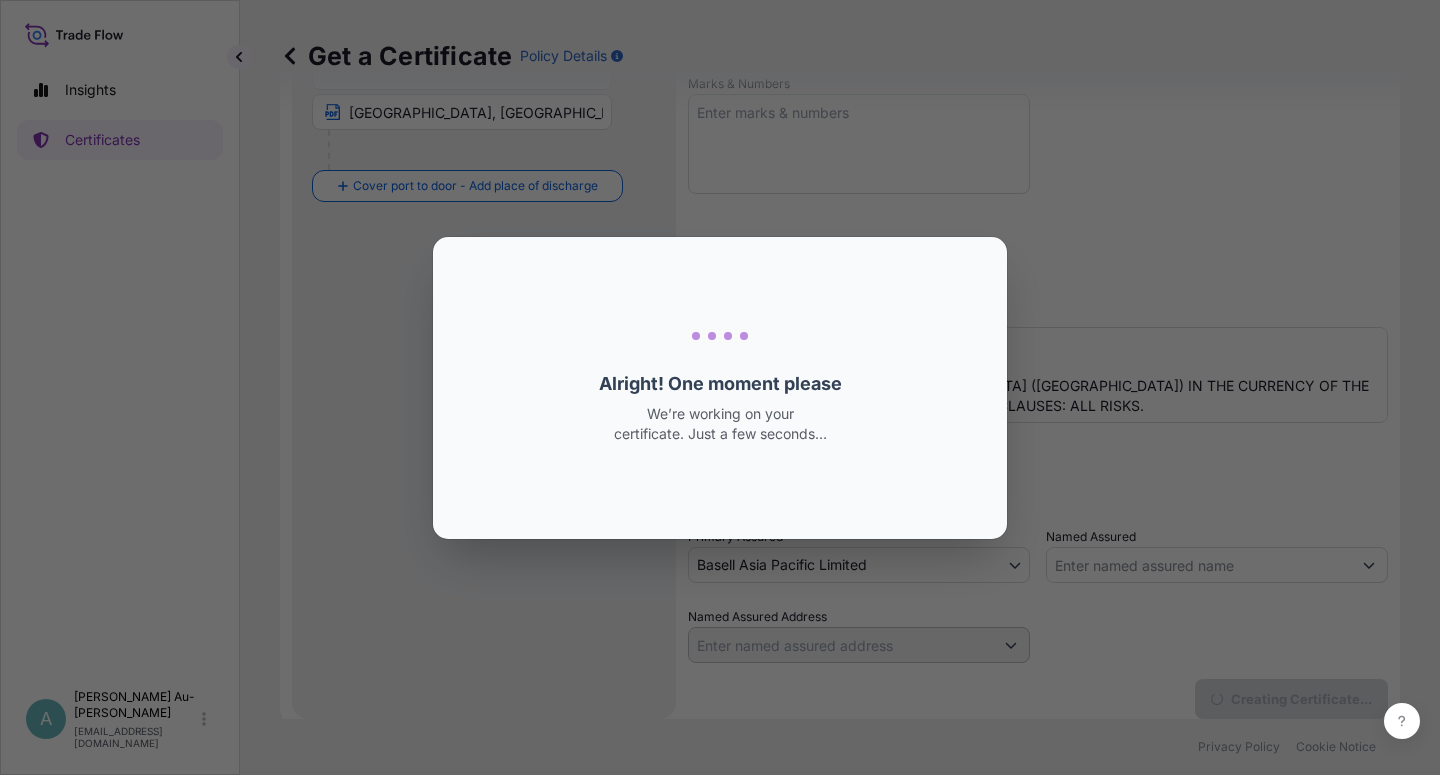 scroll, scrollTop: 0, scrollLeft: 0, axis: both 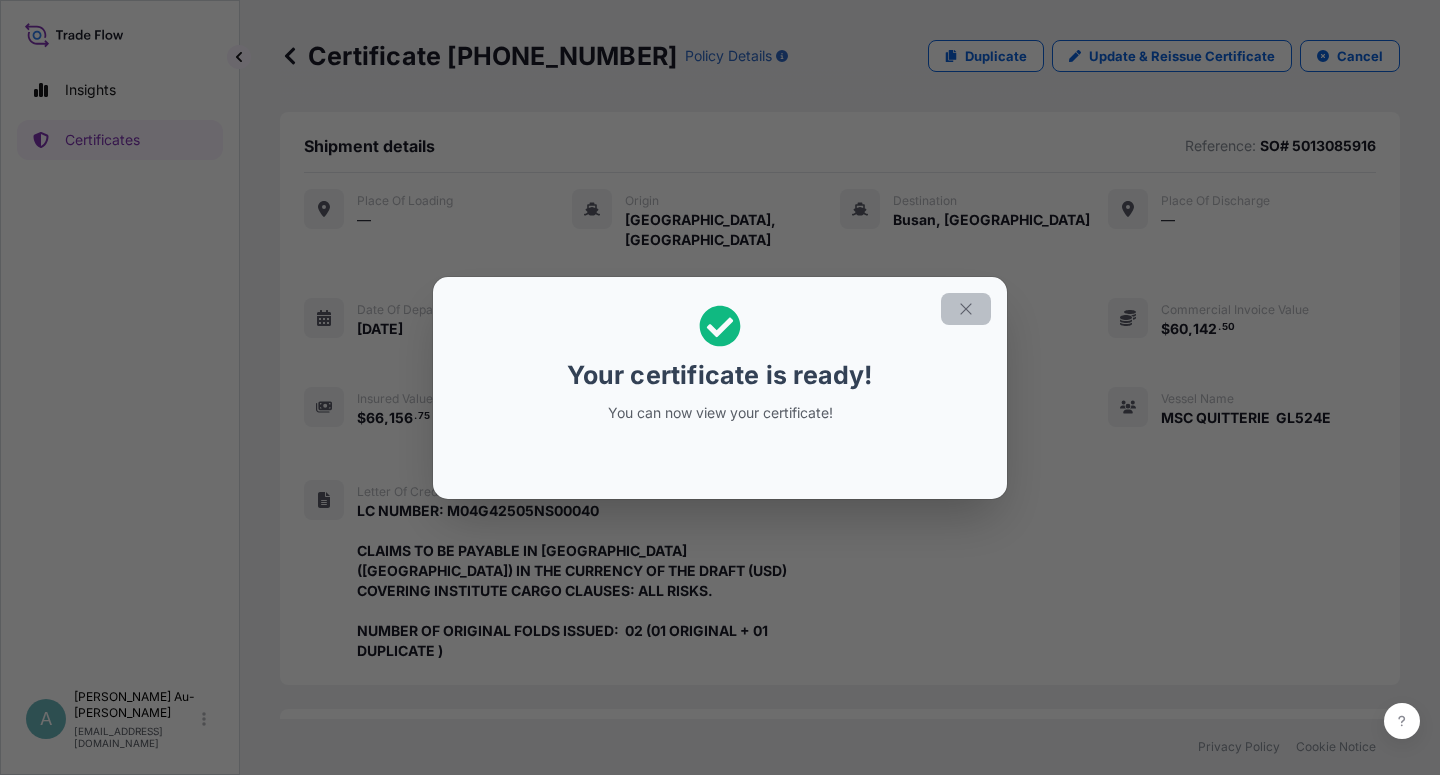 click 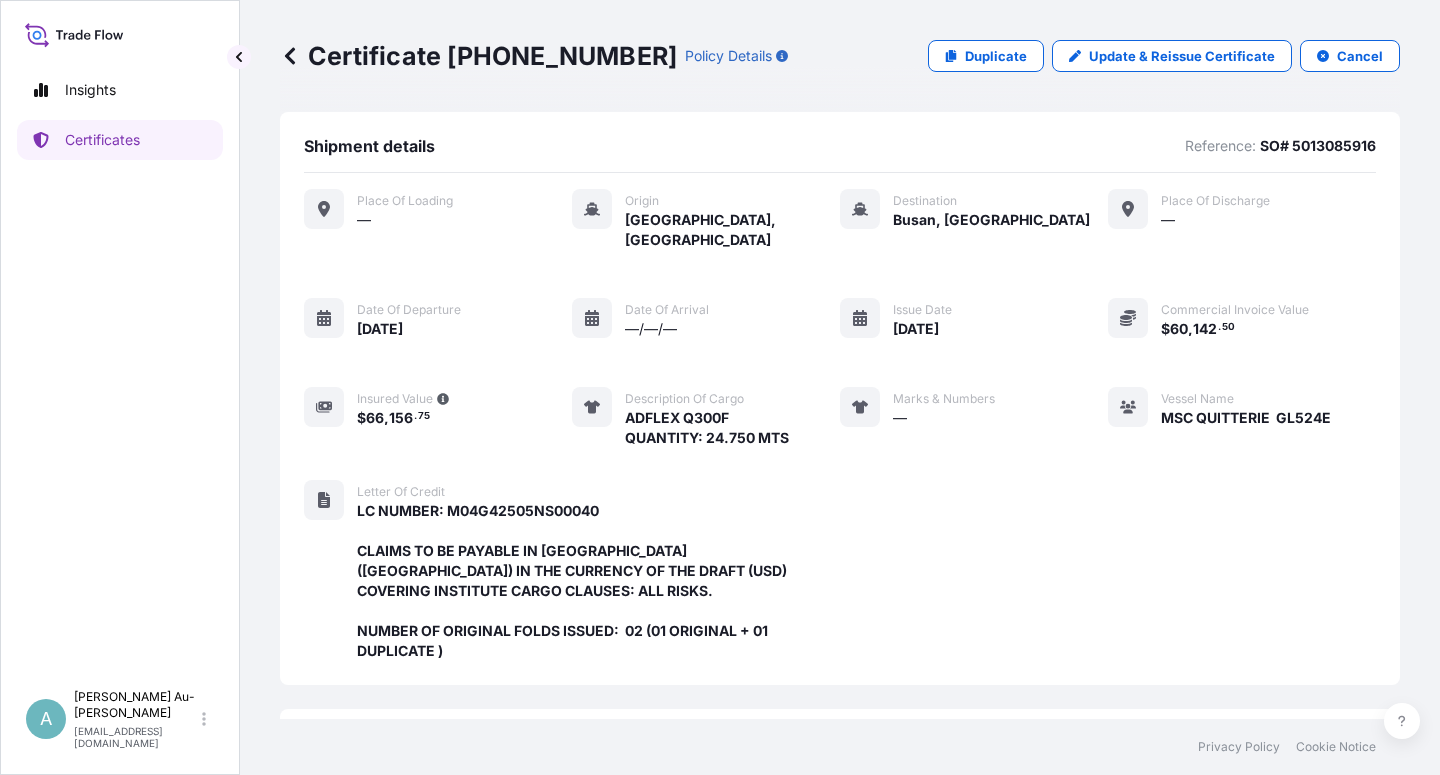 click on "Place of Loading — Origin [GEOGRAPHIC_DATA], [GEOGRAPHIC_DATA] Destination [GEOGRAPHIC_DATA], [GEOGRAPHIC_DATA] Place of discharge — Date of departure [DATE] Date of arrival —/—/— Issue Date [DATE] Commercial Invoice Value $ 60 , 142 . 50 Insured Value $ 66 , 156 . 75 Description of cargo ADFLEX Q300F
QUANTITY: 24.750 MTS Marks & Numbers — Vessel Name MSC QUITTERIE  GL524E Letter of Credit LC NUMBER: M04G42505NS00040
CLAIMS TO BE PAYABLE IN [GEOGRAPHIC_DATA] ([GEOGRAPHIC_DATA]) IN THE CURRENCY OF THE DRAFT (USD) COVERING INSTITUTE CARGO CLAUSES: ALL RISKS.
NUMBER OF ORIGINAL FOLDS ISSUED:  02 (01 ORIGINAL + 01 DUPLICATE )" at bounding box center [840, 435] 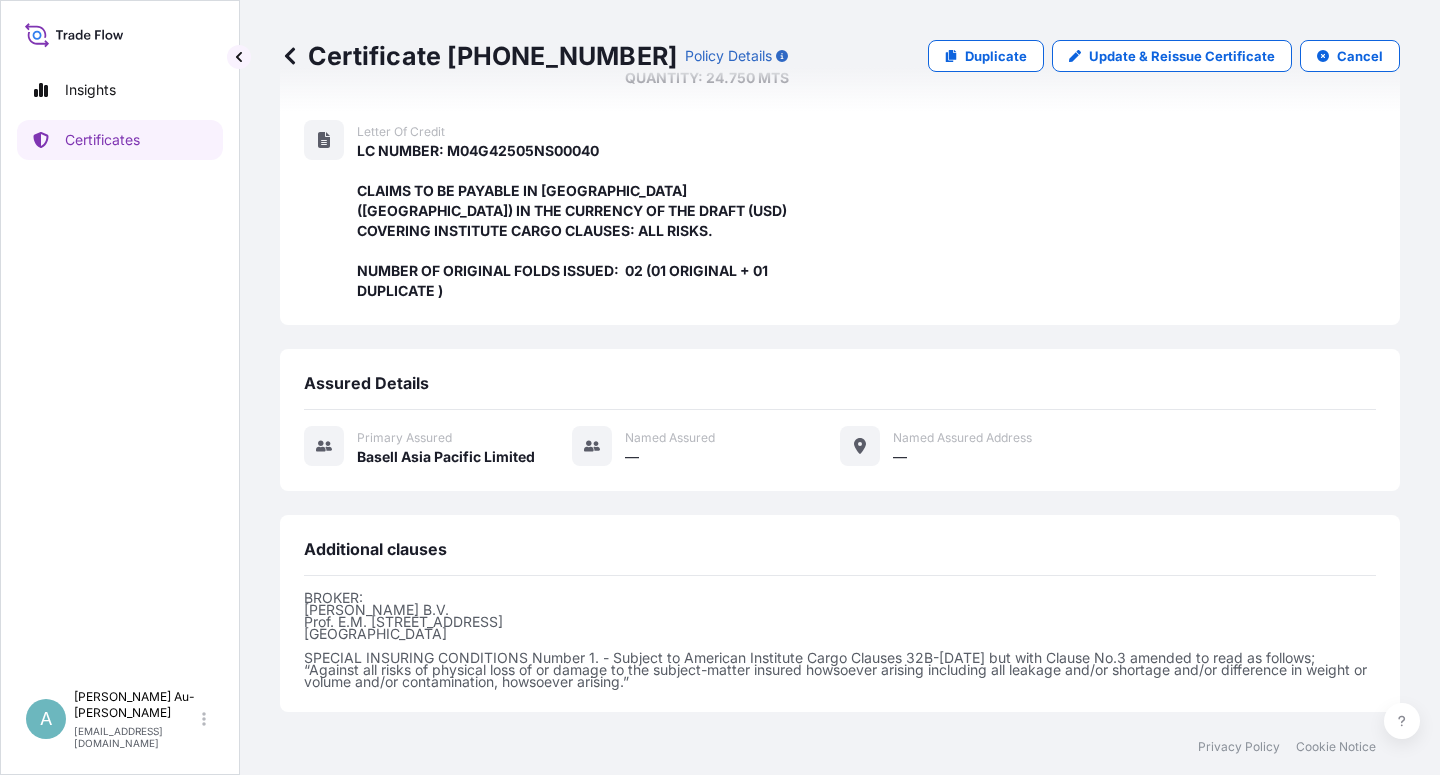 scroll, scrollTop: 554, scrollLeft: 0, axis: vertical 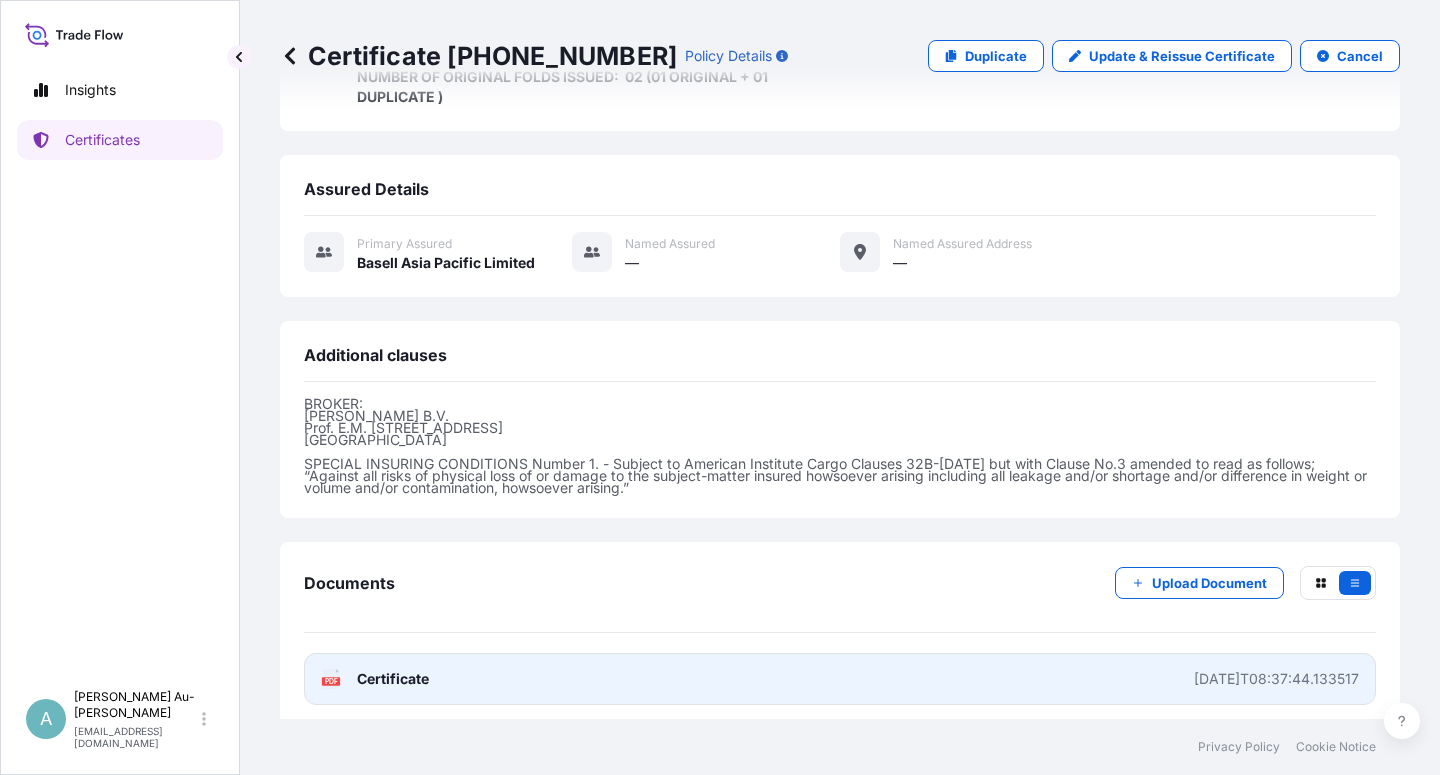 click on "Certificate" at bounding box center (393, 679) 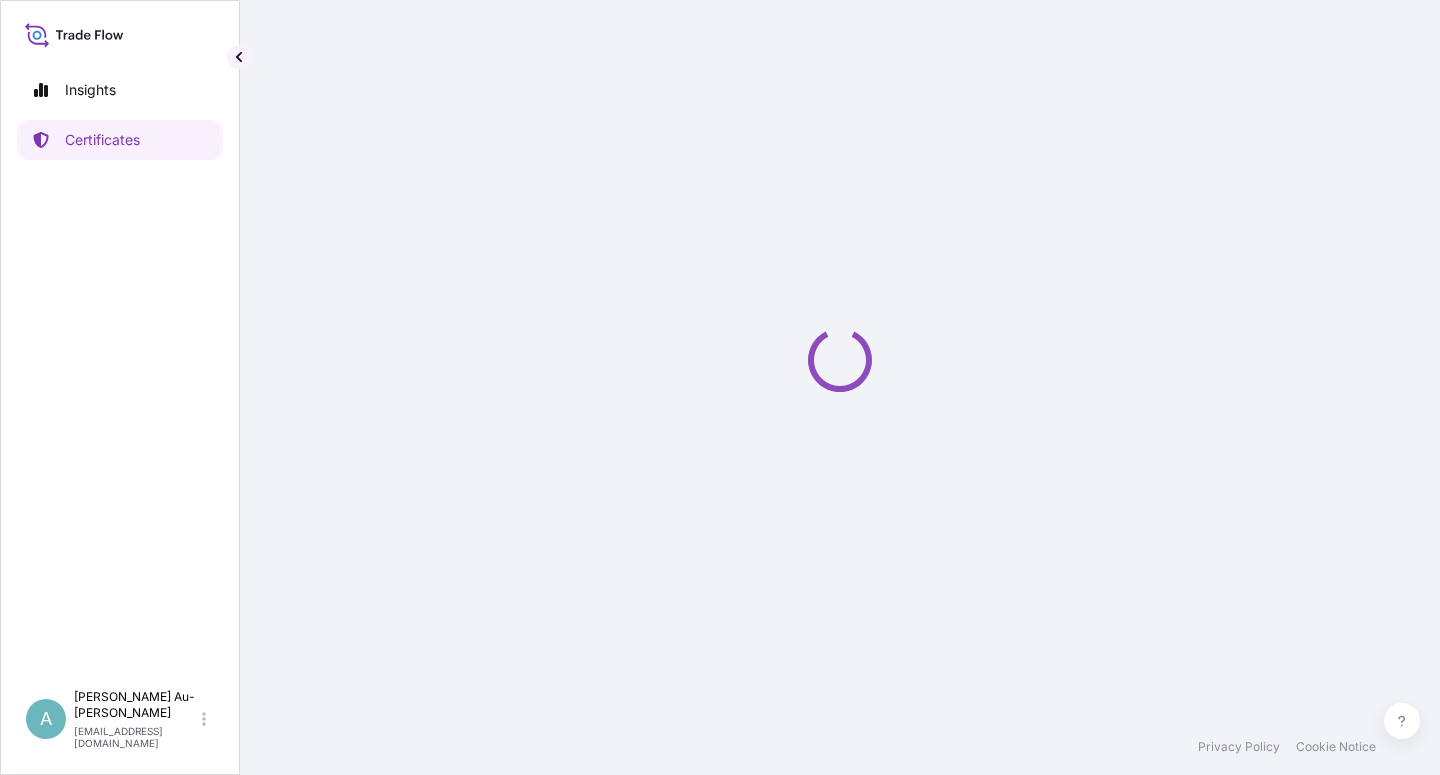 scroll, scrollTop: 0, scrollLeft: 0, axis: both 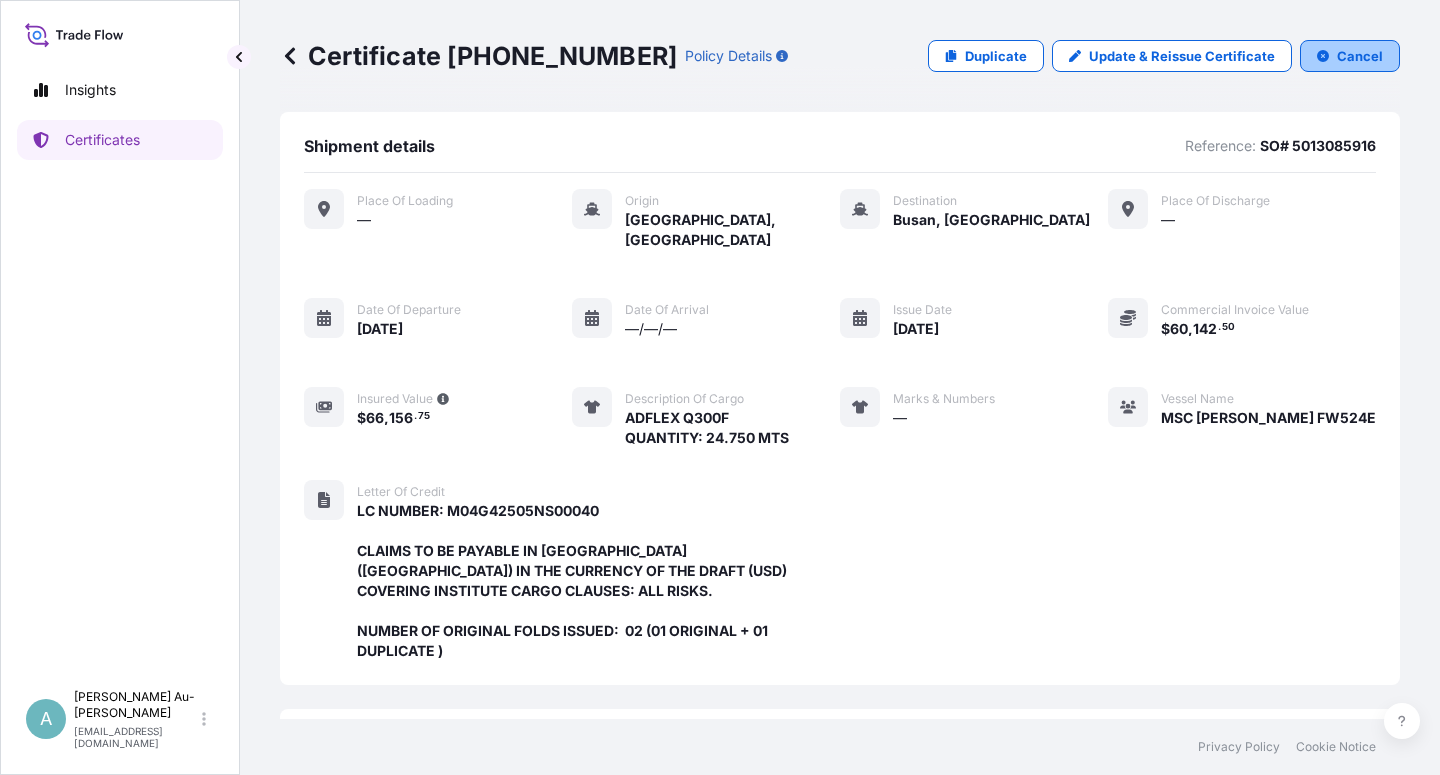 click on "Cancel" at bounding box center [1360, 56] 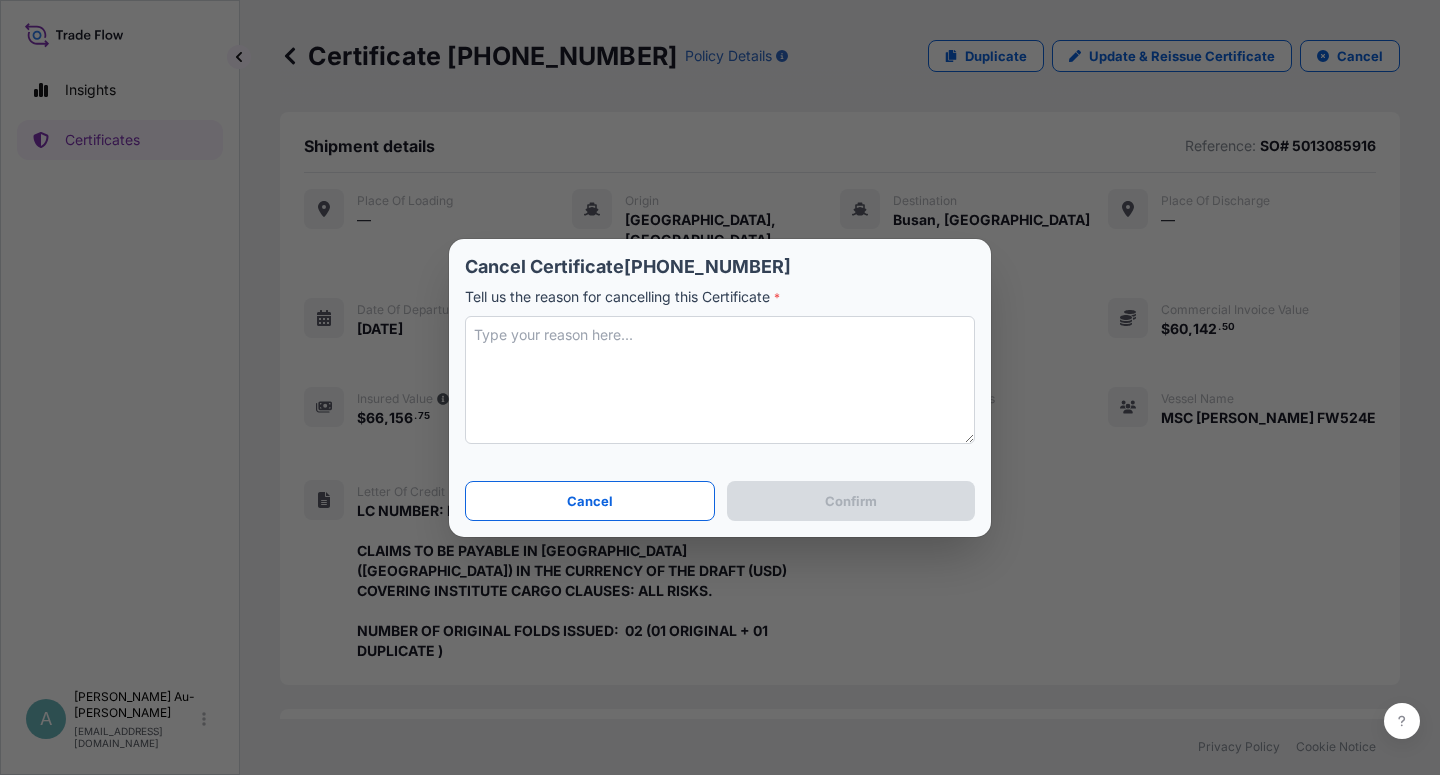 click at bounding box center [720, 380] 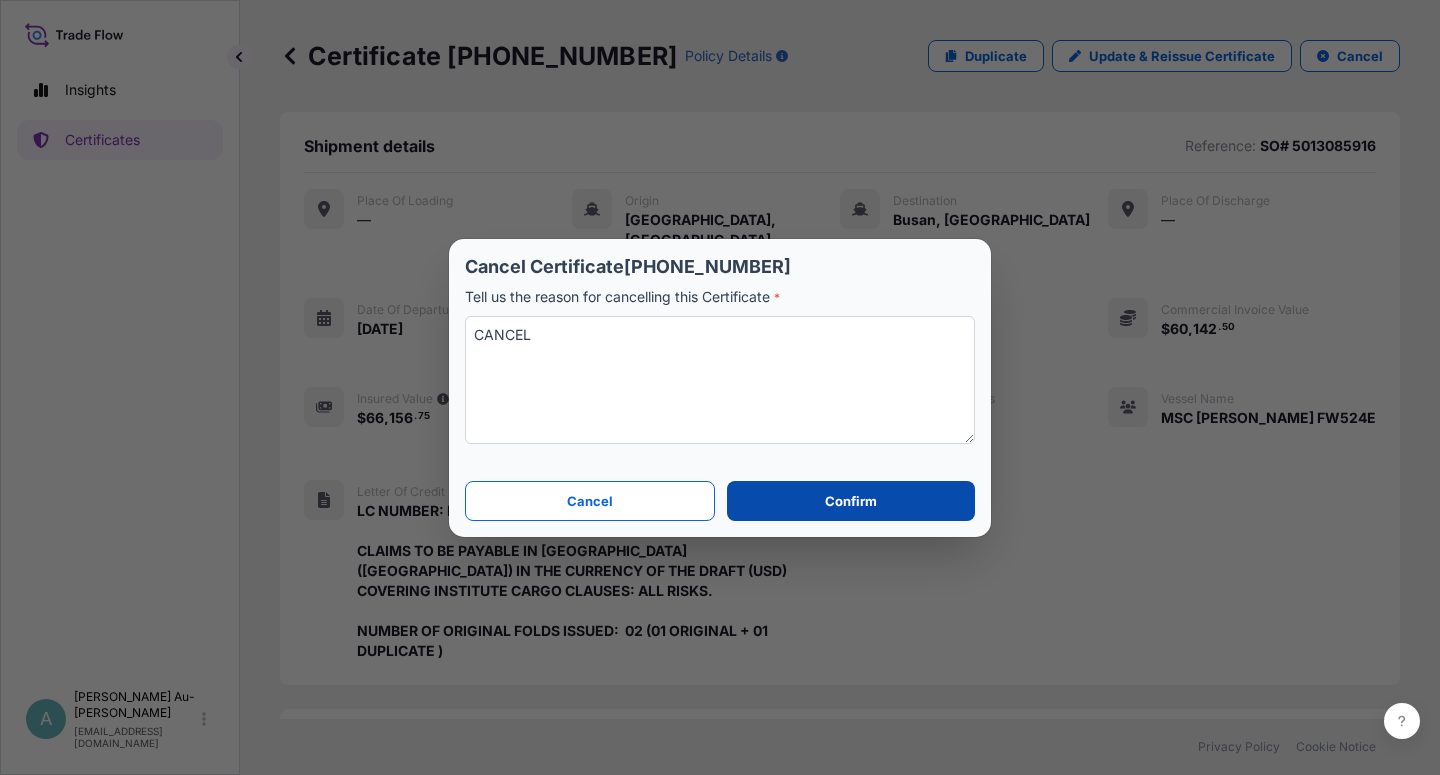 type on "CANCEL" 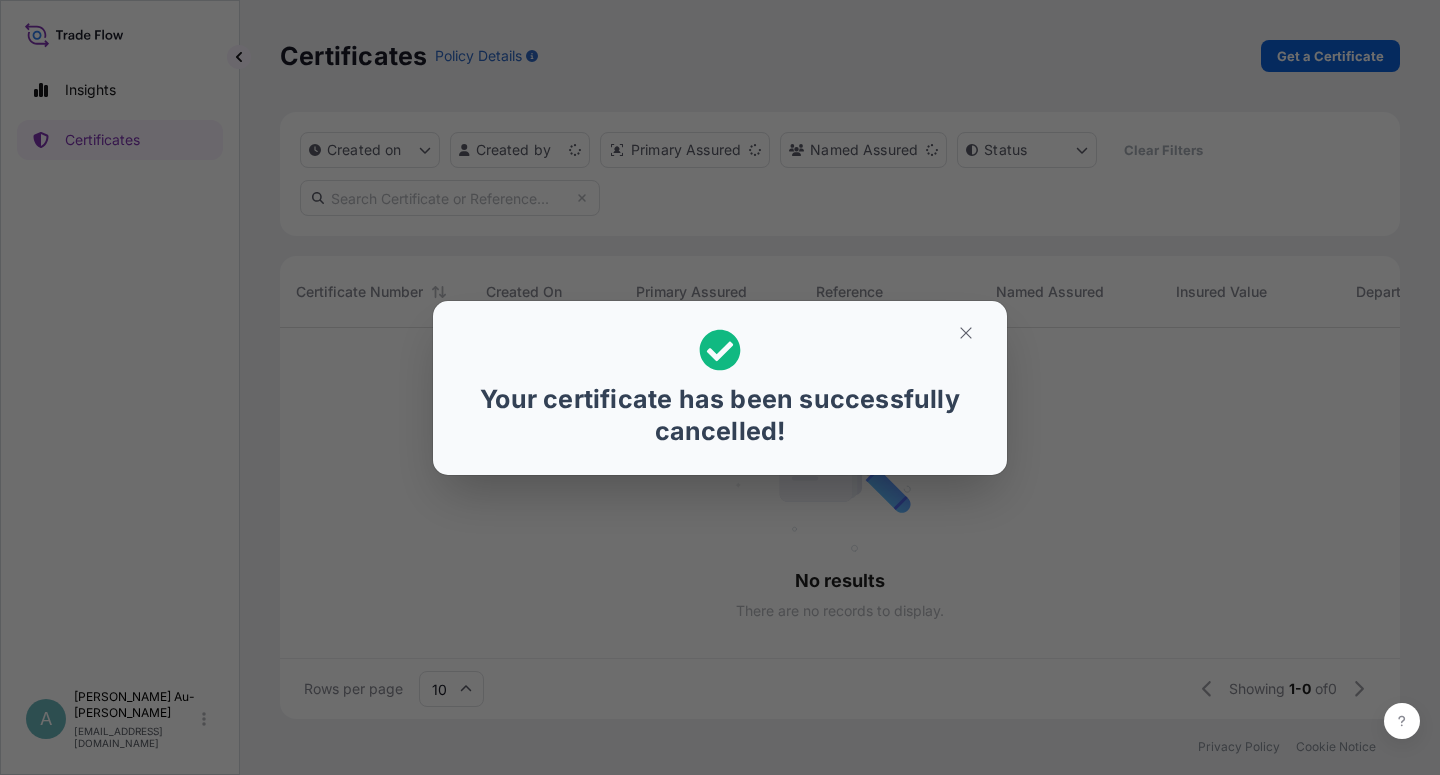 scroll, scrollTop: 18, scrollLeft: 18, axis: both 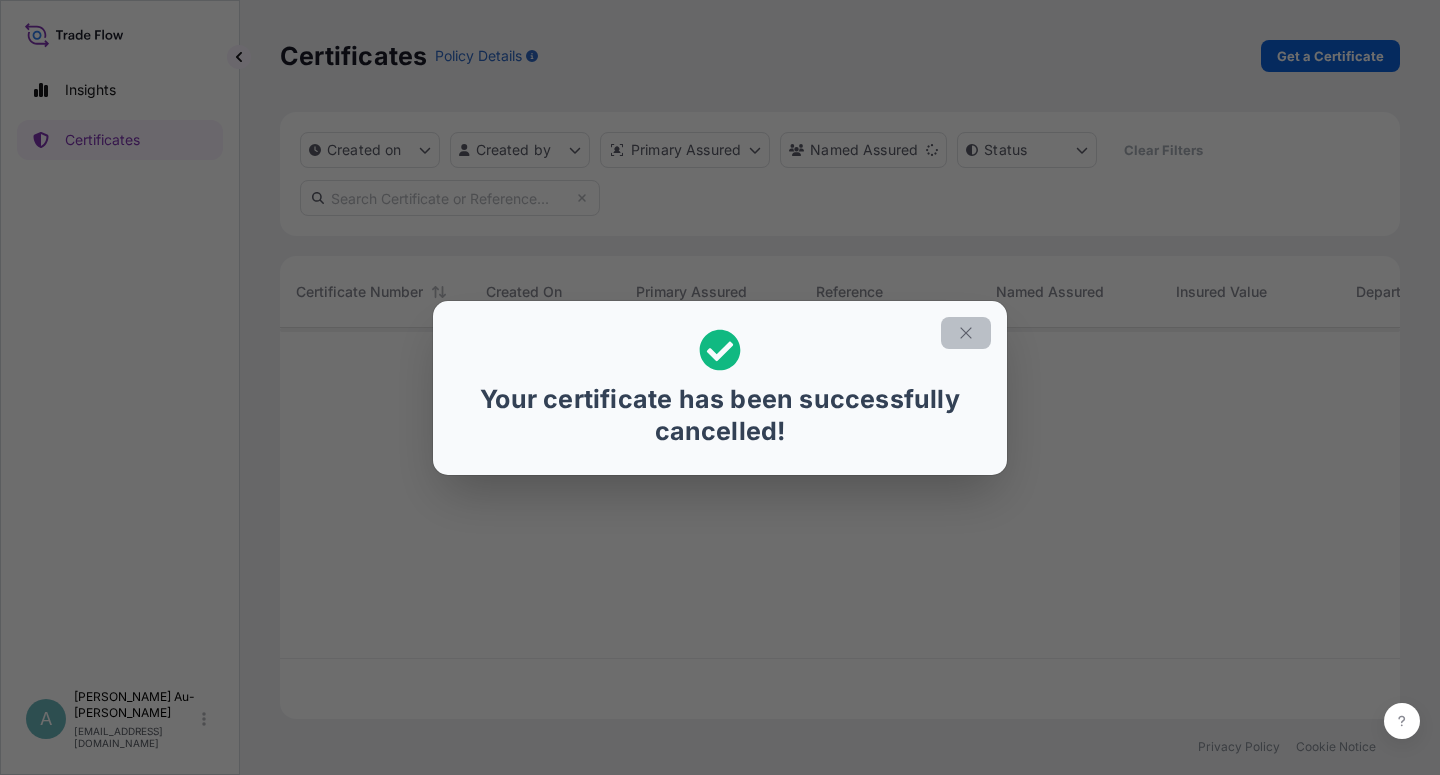 click 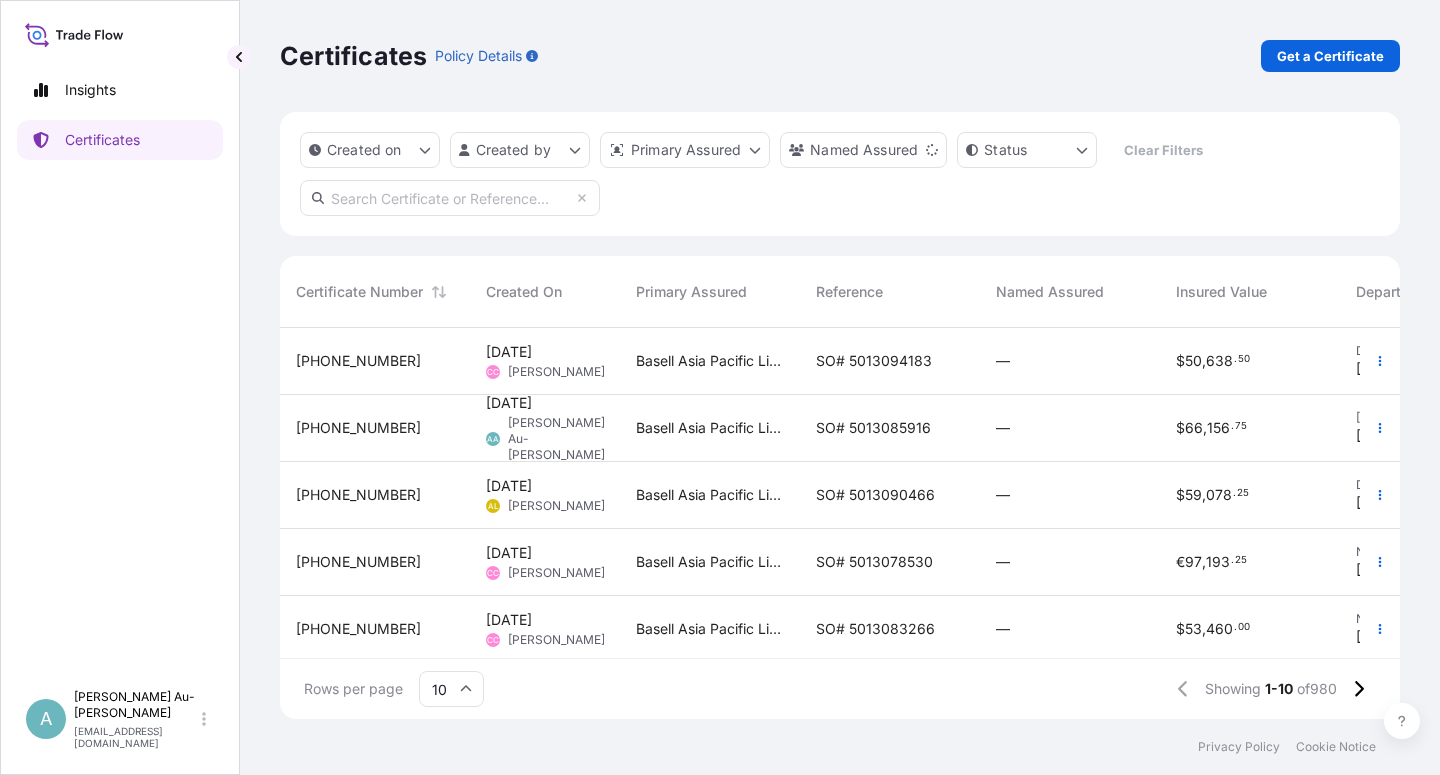 click on "SO# 5013085916" at bounding box center (873, 428) 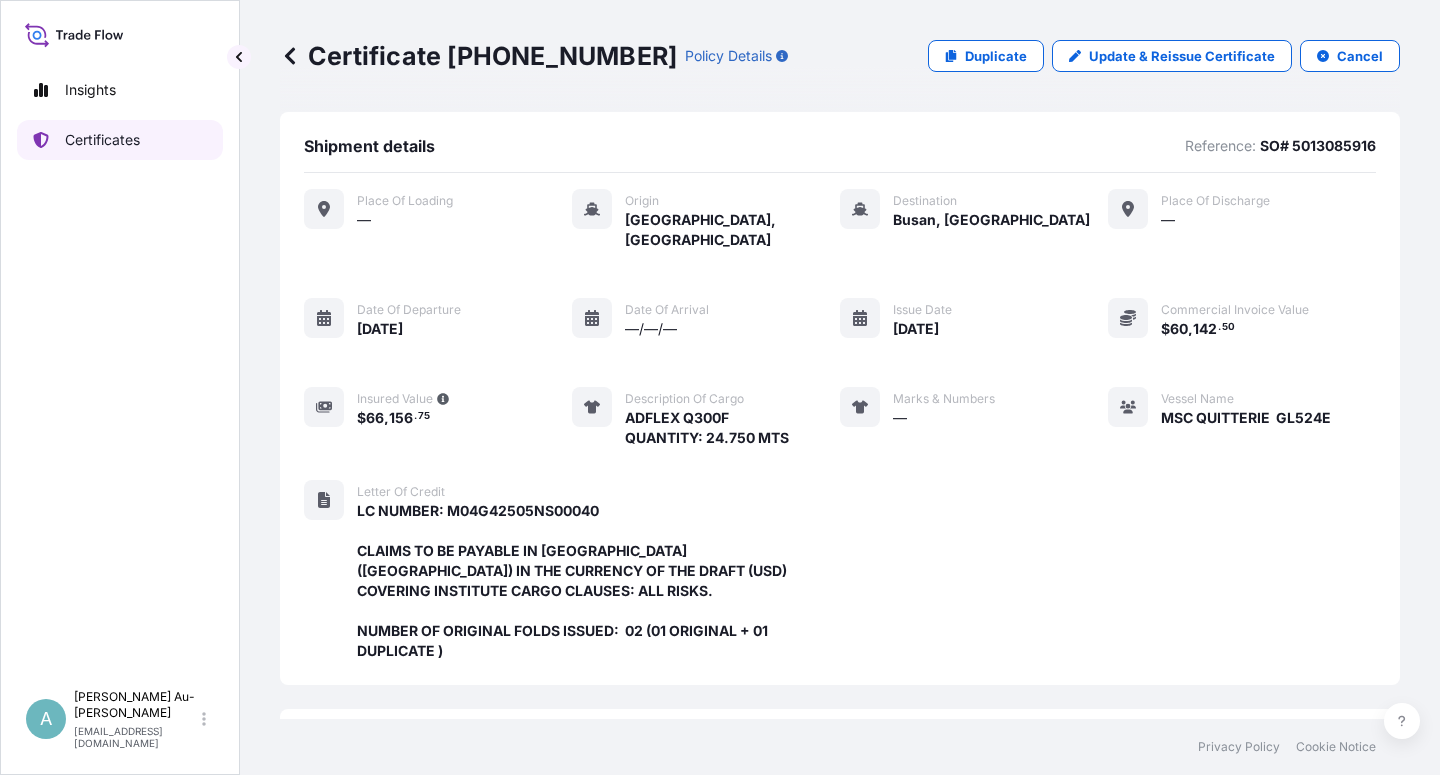click on "Certificates" at bounding box center (102, 140) 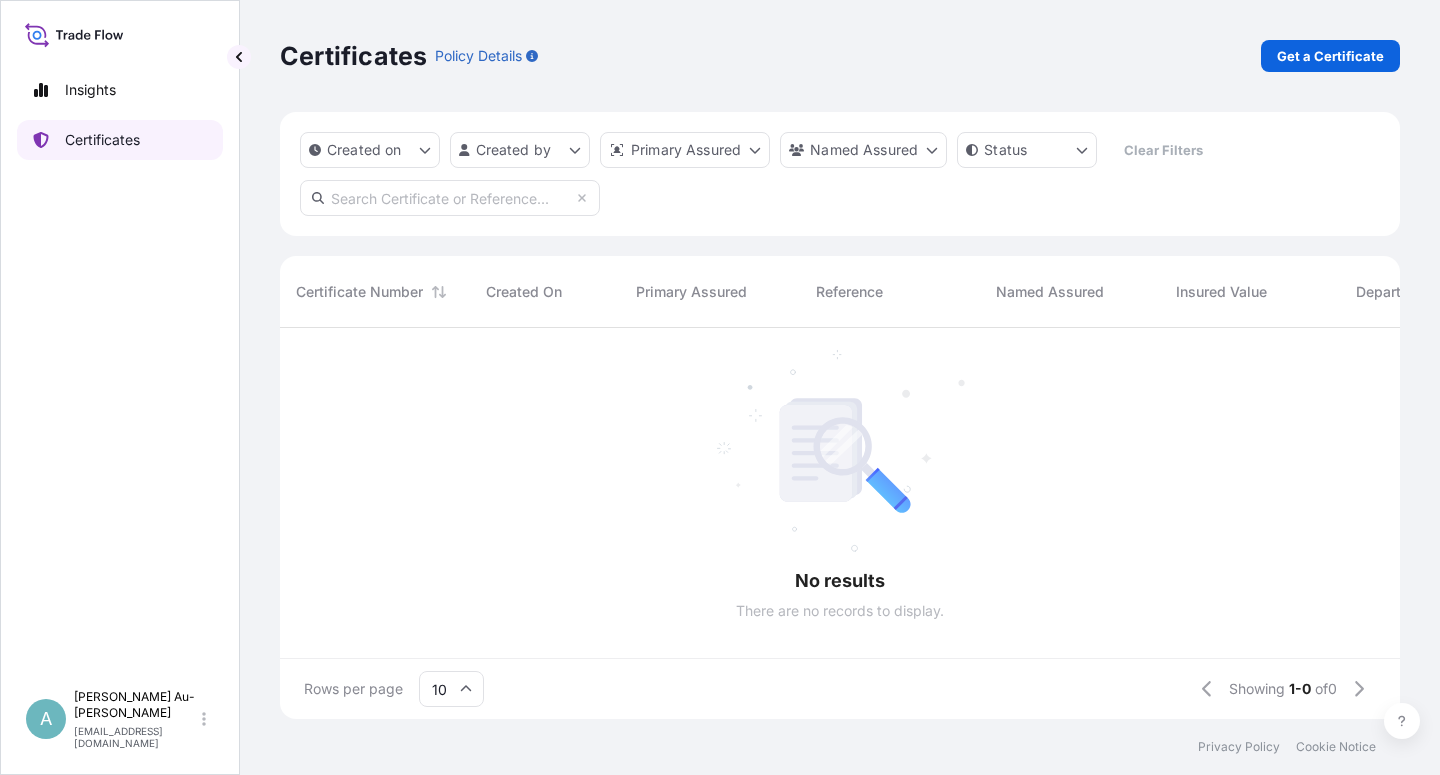 scroll, scrollTop: 18, scrollLeft: 18, axis: both 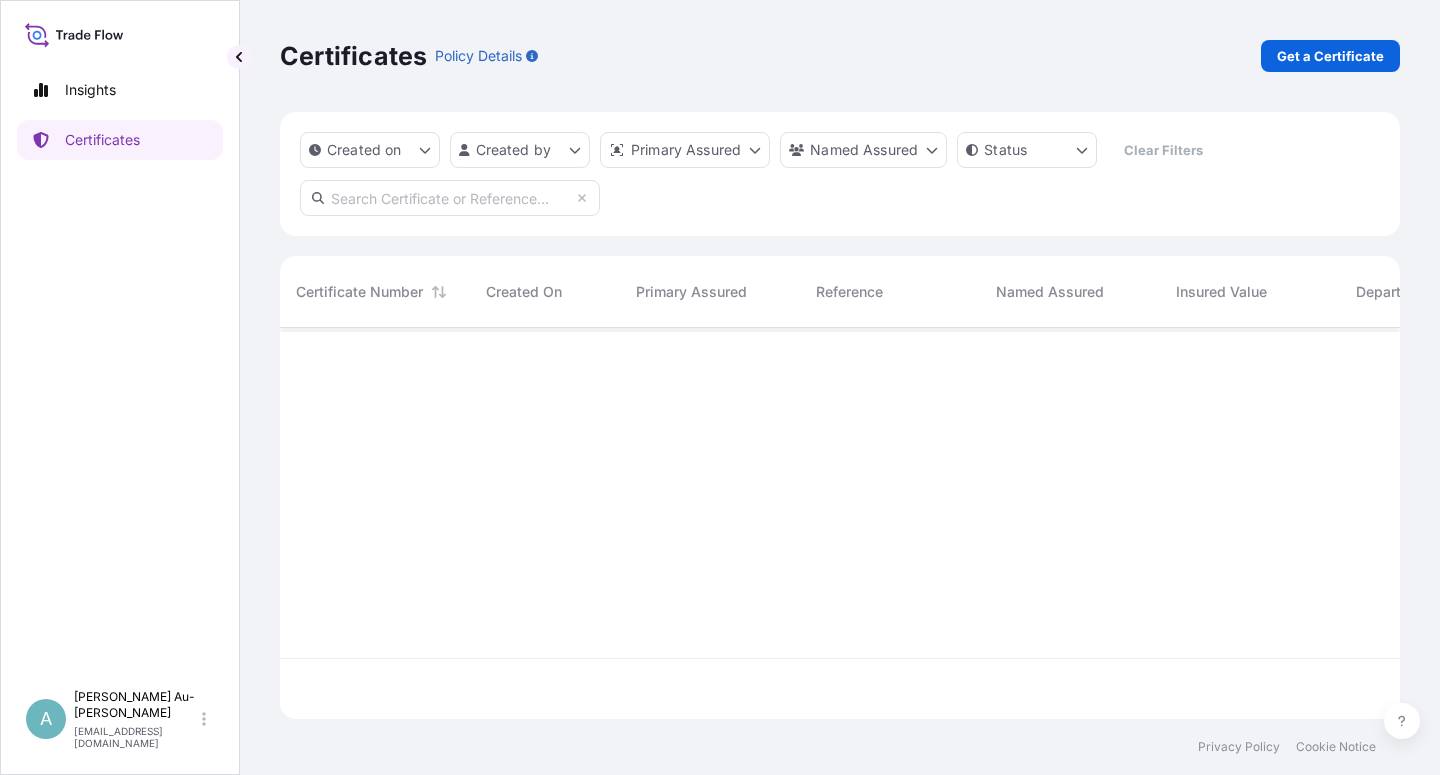 click at bounding box center (450, 198) 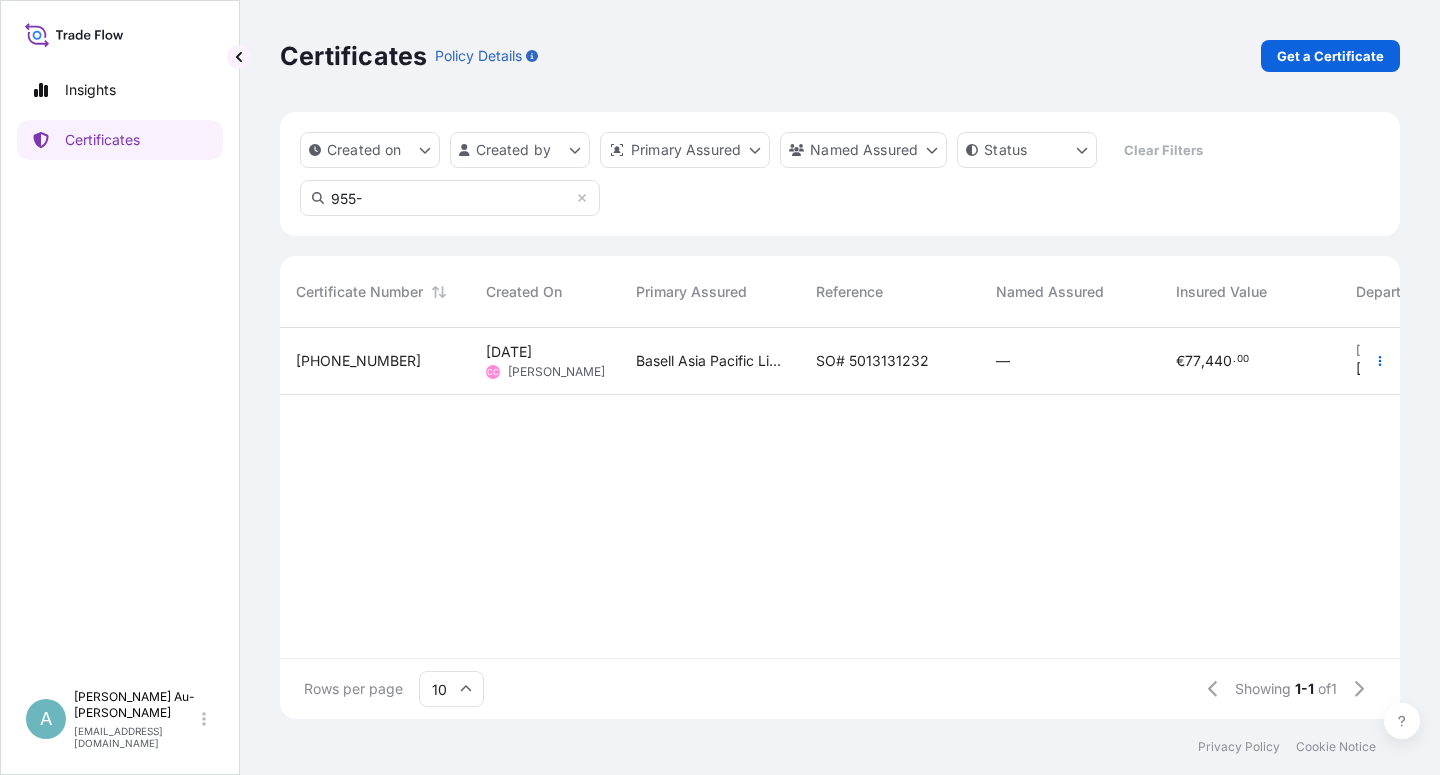 type on "955-" 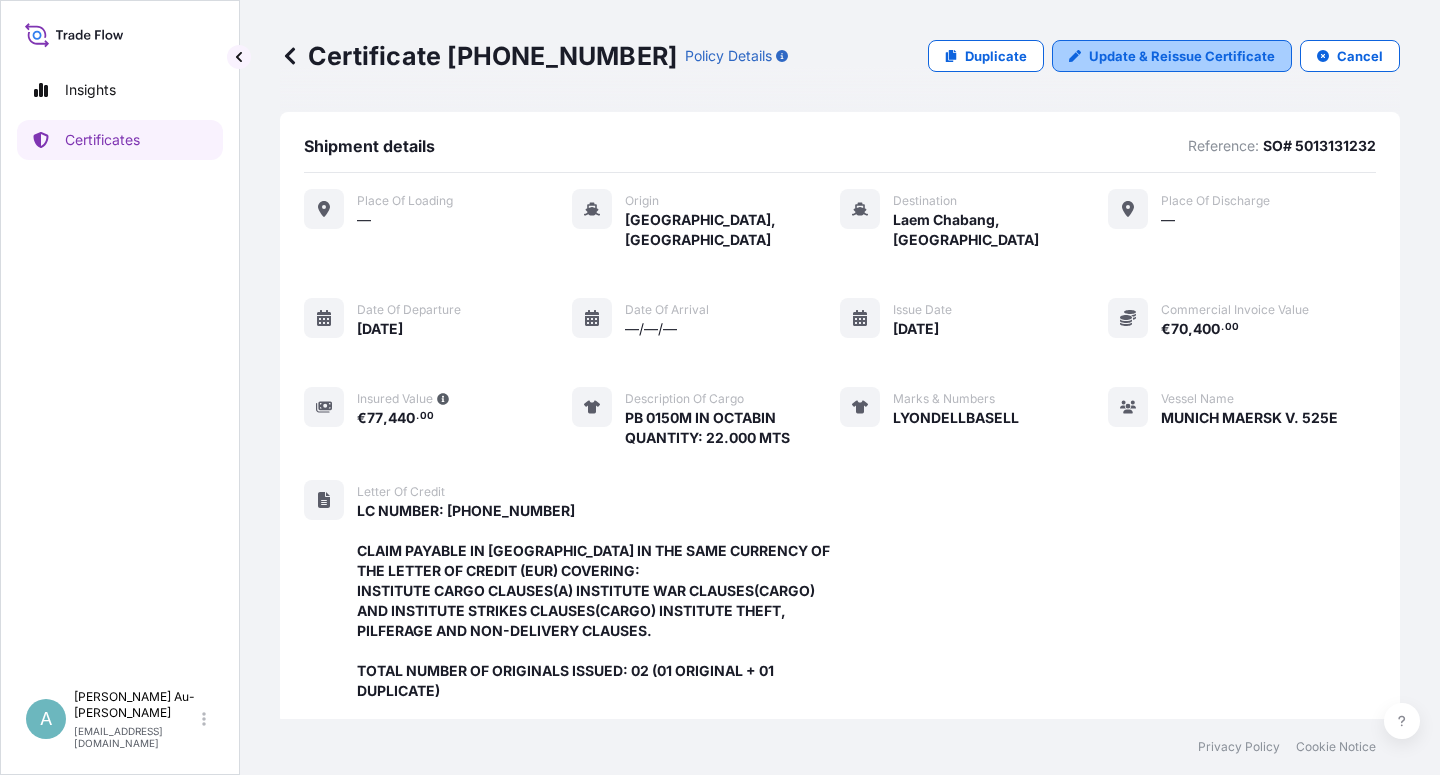 click on "Update & Reissue Certificate" at bounding box center (1182, 56) 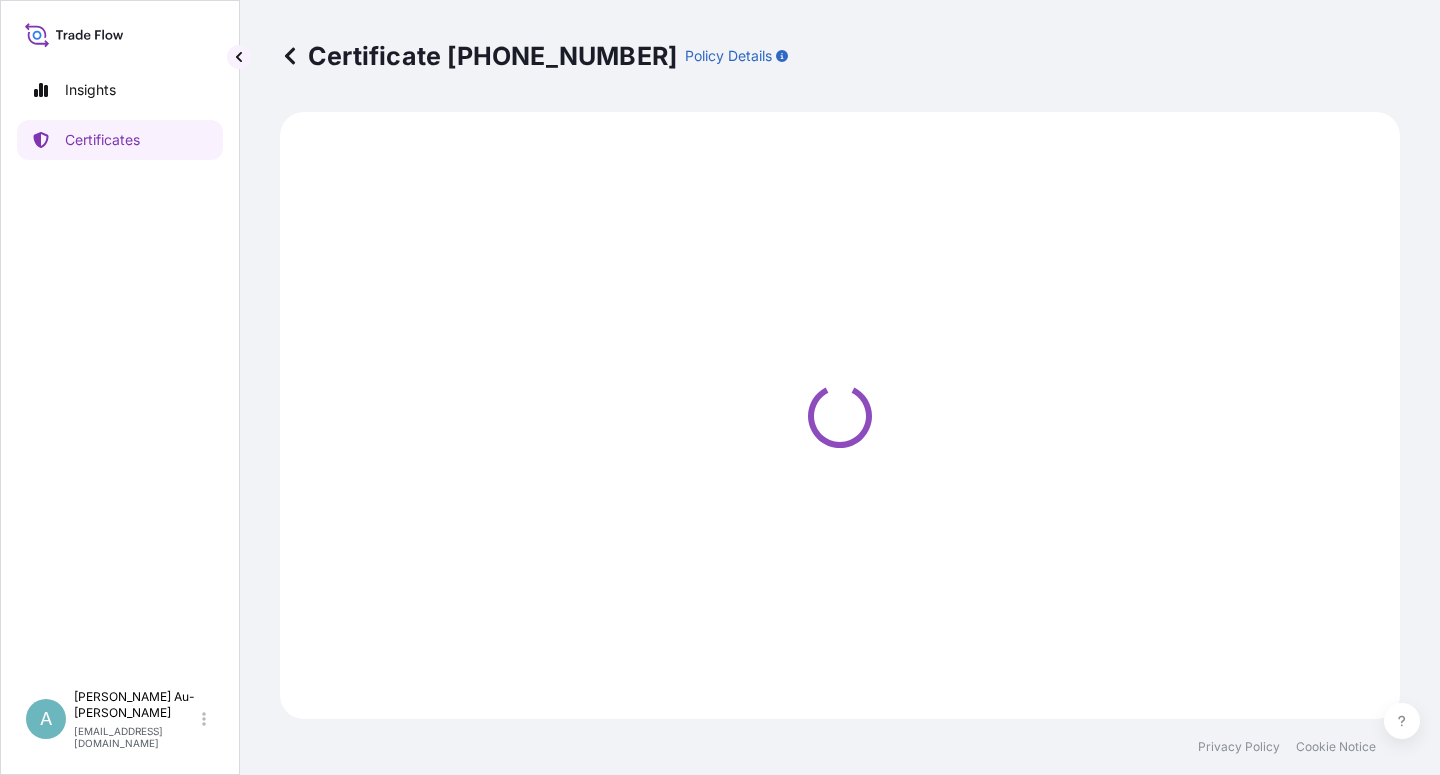 select on "Sea" 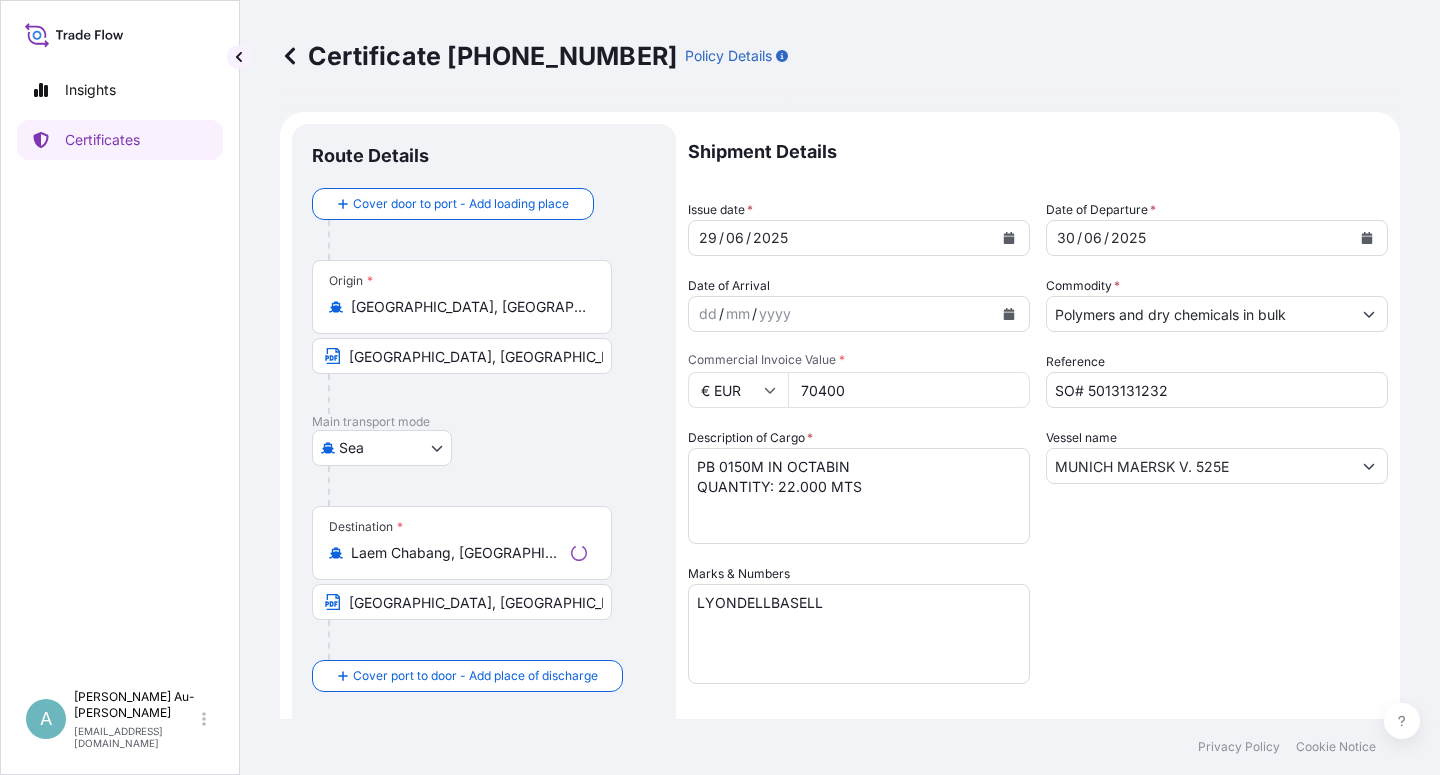 select on "32034" 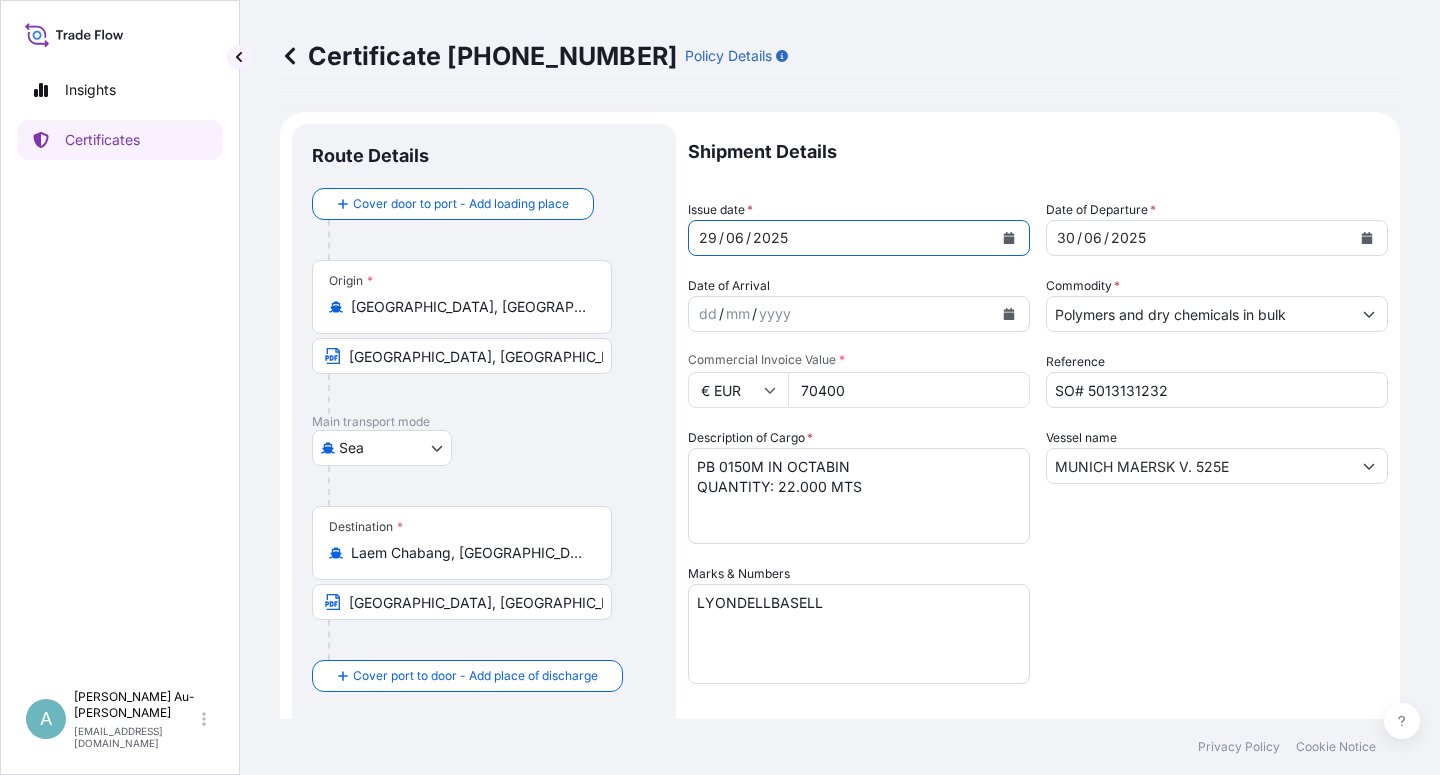 click at bounding box center (1009, 238) 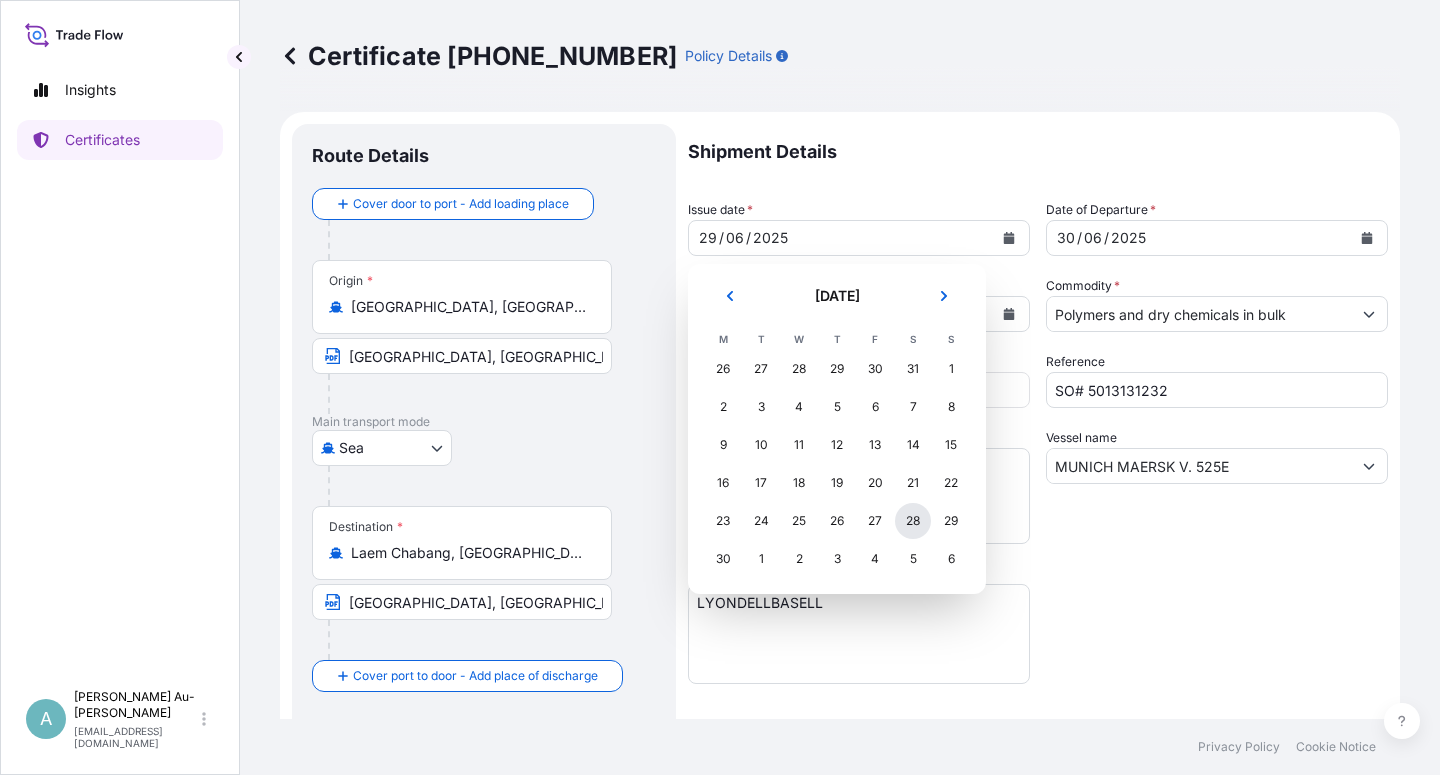 click on "28" at bounding box center (913, 521) 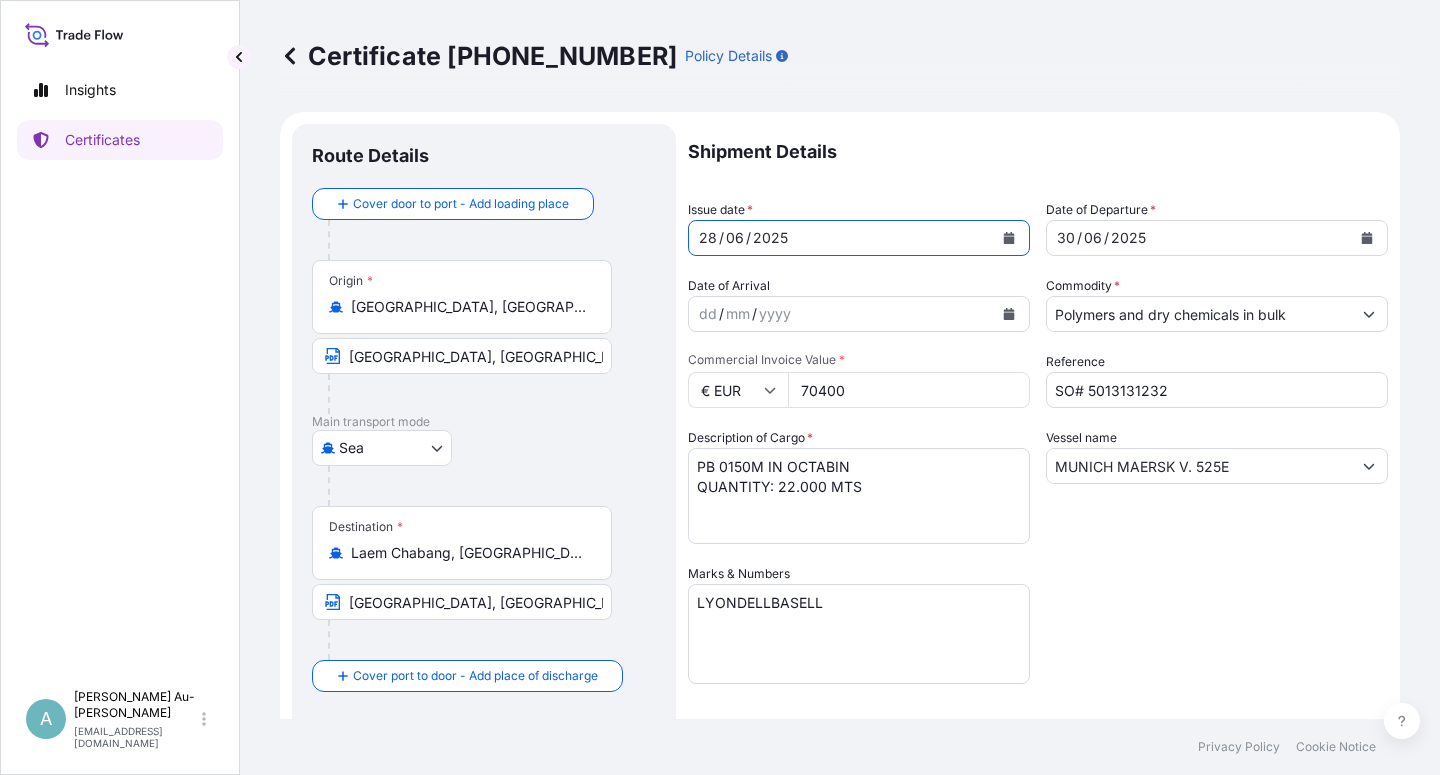click at bounding box center [1367, 238] 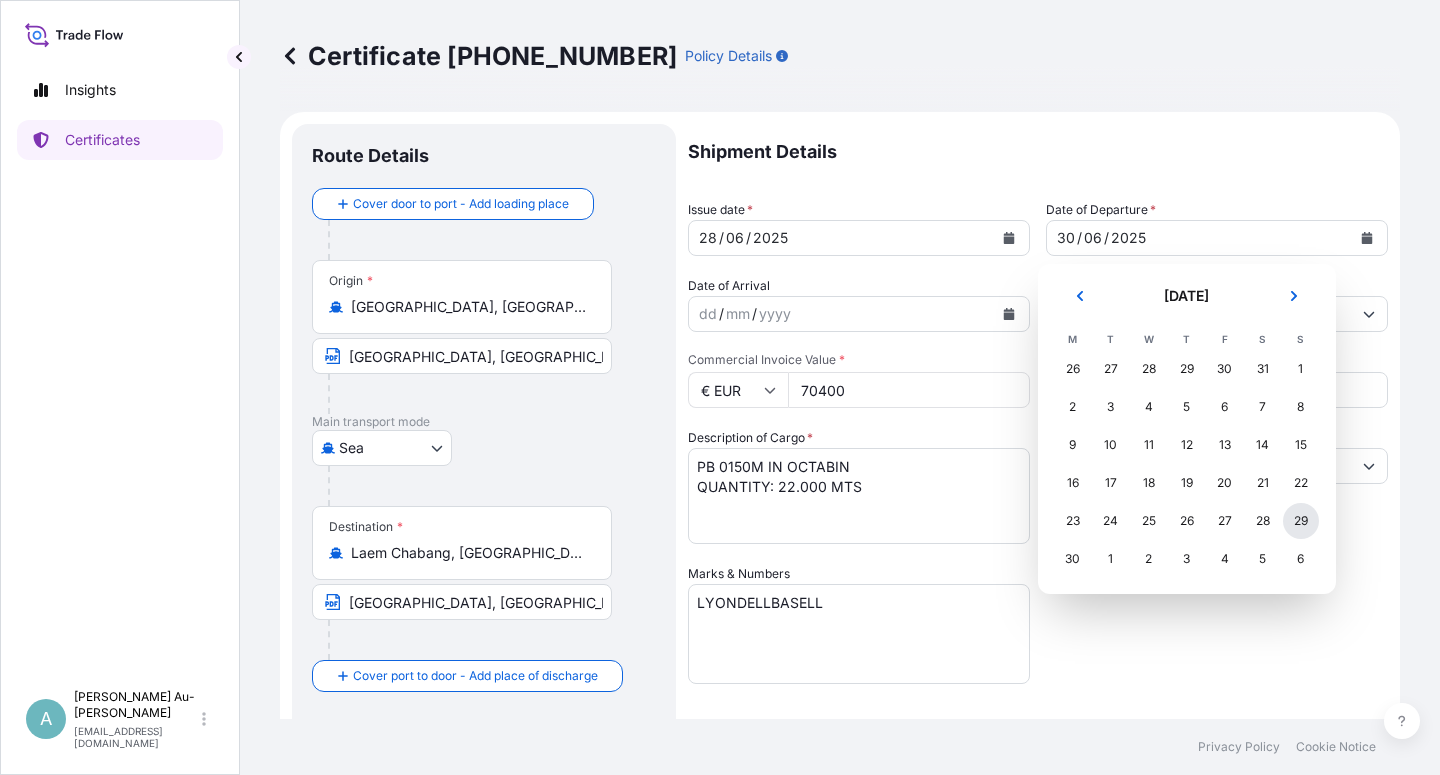 click on "29" at bounding box center [1301, 521] 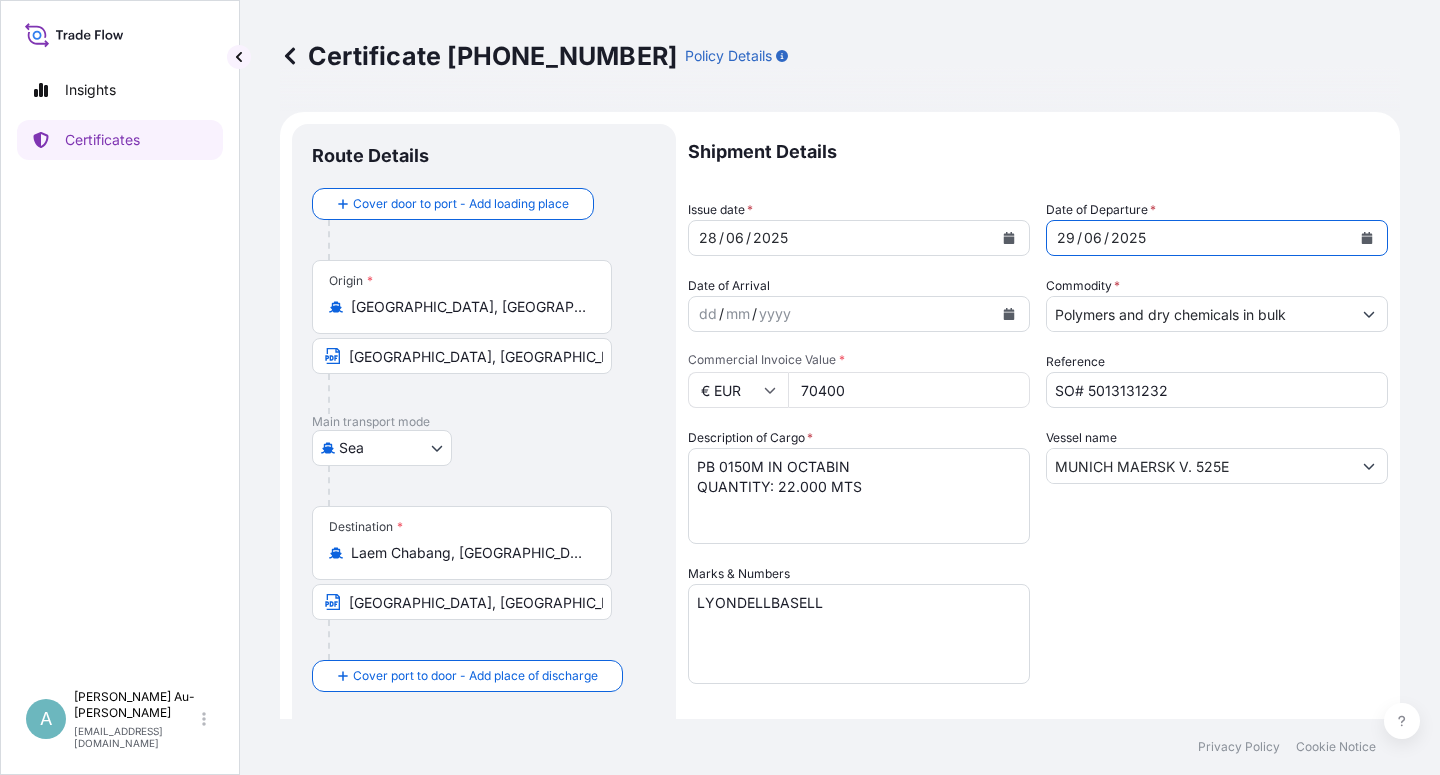 click on "Shipment Details Issue date * [DATE] Date of Departure * [DATE] Date of Arrival dd / mm / yyyy Commodity * Polymers and dry chemicals in bulk Packing Category Commercial Invoice Value    * € EUR 70400 Reference SO# 5013131232 Description of Cargo * PB 0150M IN OCTABIN
QUANTITY: 22.000 MTS Vessel name [GEOGRAPHIC_DATA] MAERSK V. 525E Marks & Numbers LYONDELLBASELL Letter of Credit This shipment has a letter of credit Letter of credit * LC NUMBER: [PHONE_NUMBER]
CLAIM PAYABLE IN [GEOGRAPHIC_DATA] IN THE SAME CURRENCY OF THE LETTER OF CREDIT (EUR) COVERING:
INSTITUTE CARGO CLAUSES(A) INSTITUTE WAR CLAUSES(CARGO) AND INSTITUTE STRIKES CLAUSES(CARGO) INSTITUTE THEFT, PILFERAGE AND NON-DELIVERY CLAUSES.
TOTAL NUMBER OF ORIGINALS ISSUED: 02 (01 ORIGINAL + 01 DUPLICATE)
Letter of credit may not exceed 12000 characters Assured Details Primary Assured * Basell Asia Pacific Limited Basell Asia Pacific Limited Named Assured Named Assured Address" at bounding box center (1038, 638) 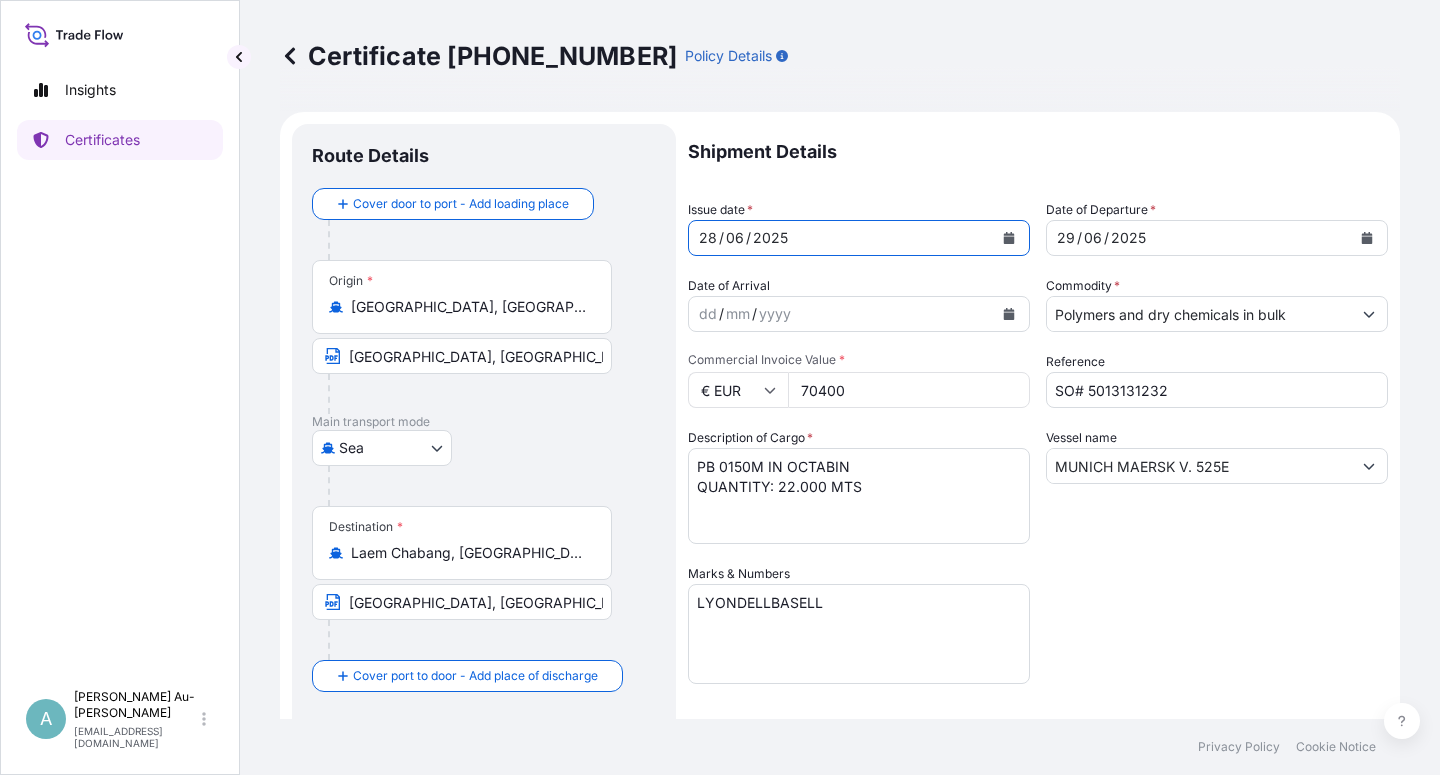 scroll, scrollTop: 360, scrollLeft: 0, axis: vertical 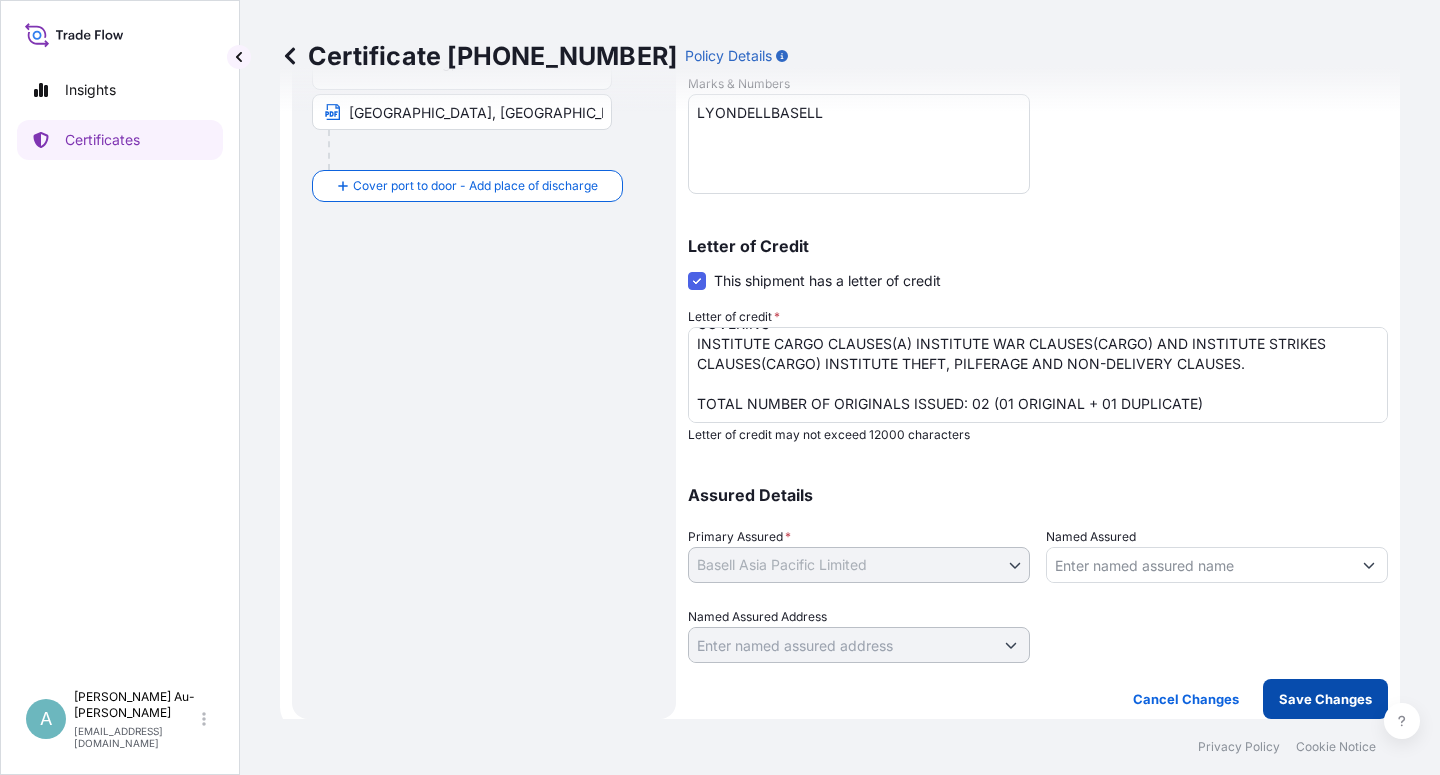 click on "Save Changes" at bounding box center (1325, 699) 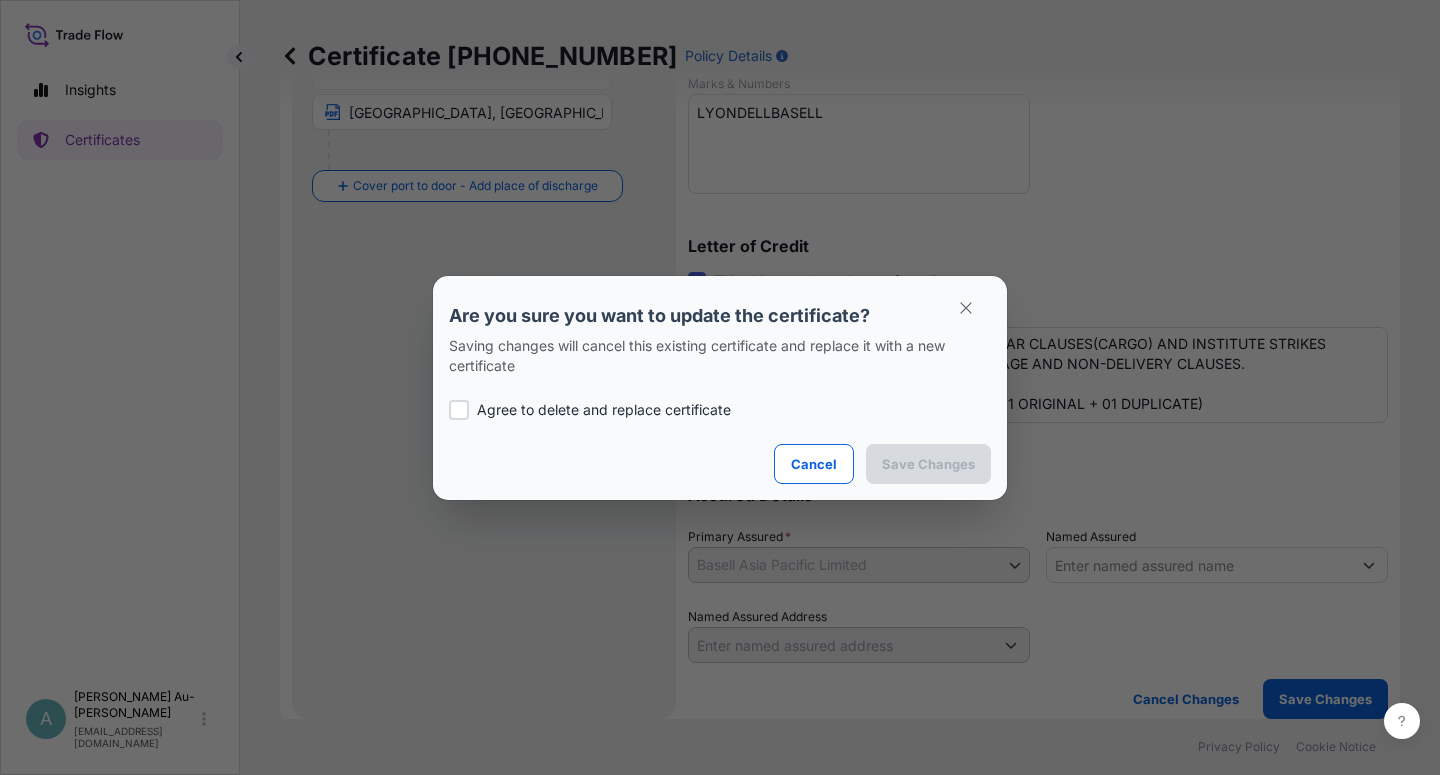 click on "Agree to delete and replace certificate" at bounding box center [604, 410] 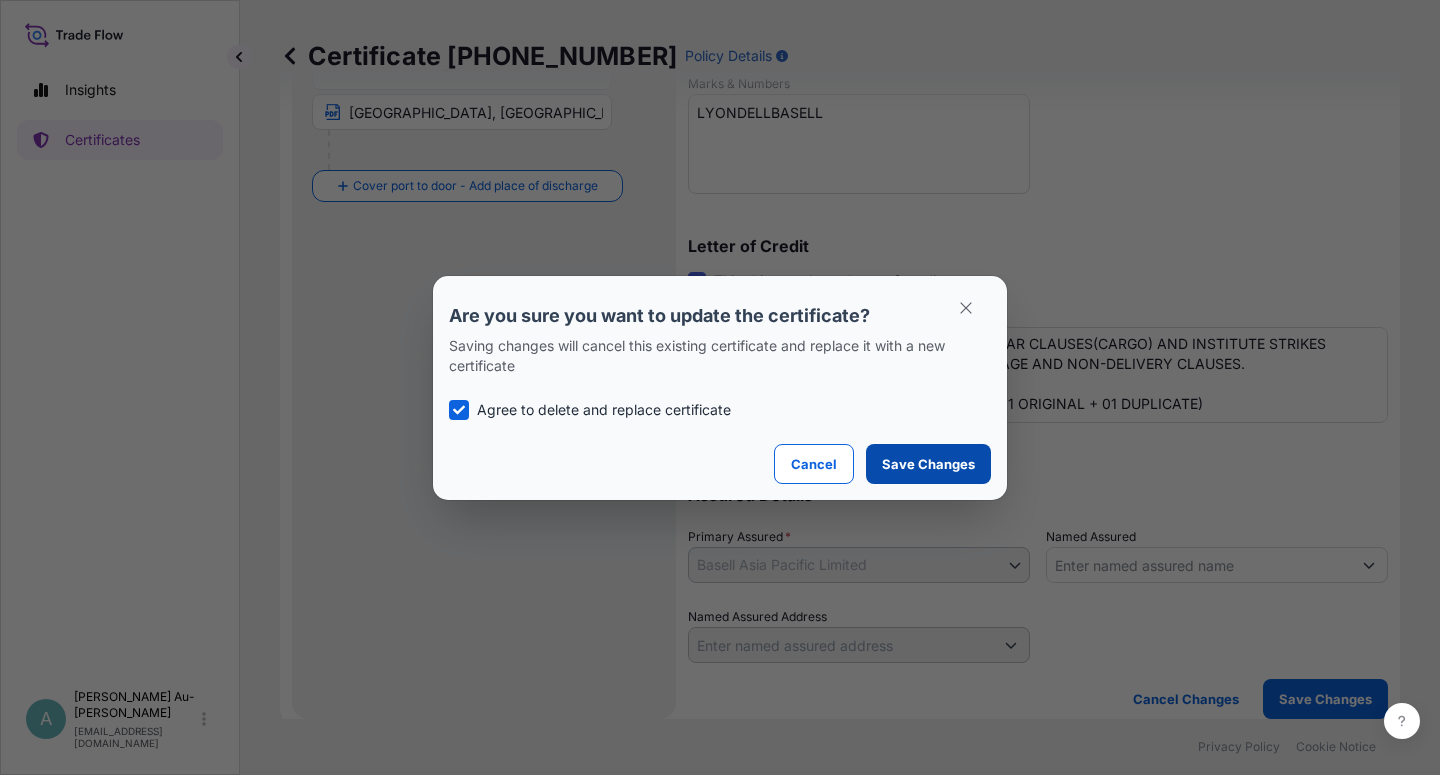click on "Save Changes" at bounding box center (928, 464) 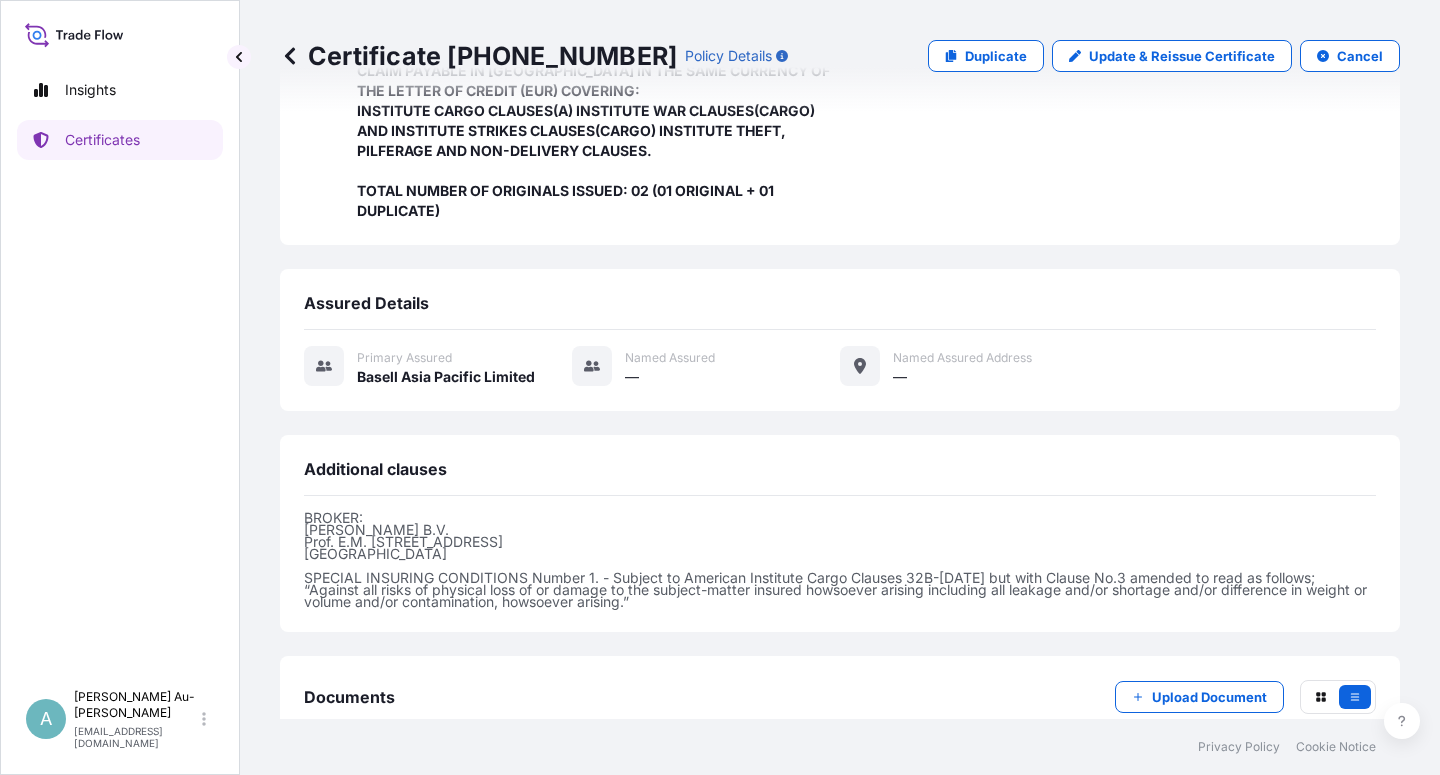 scroll, scrollTop: 594, scrollLeft: 0, axis: vertical 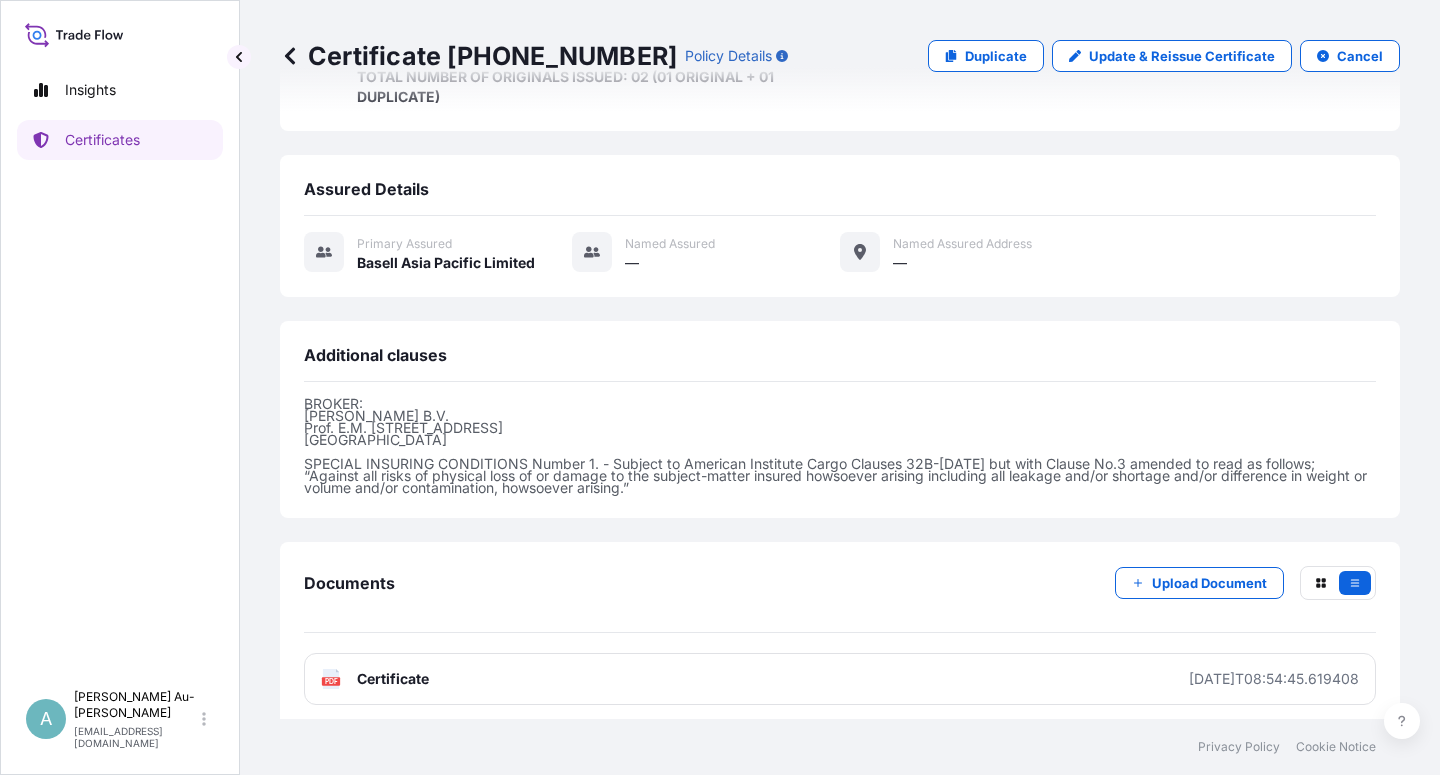 click on "Certificate" at bounding box center [393, 679] 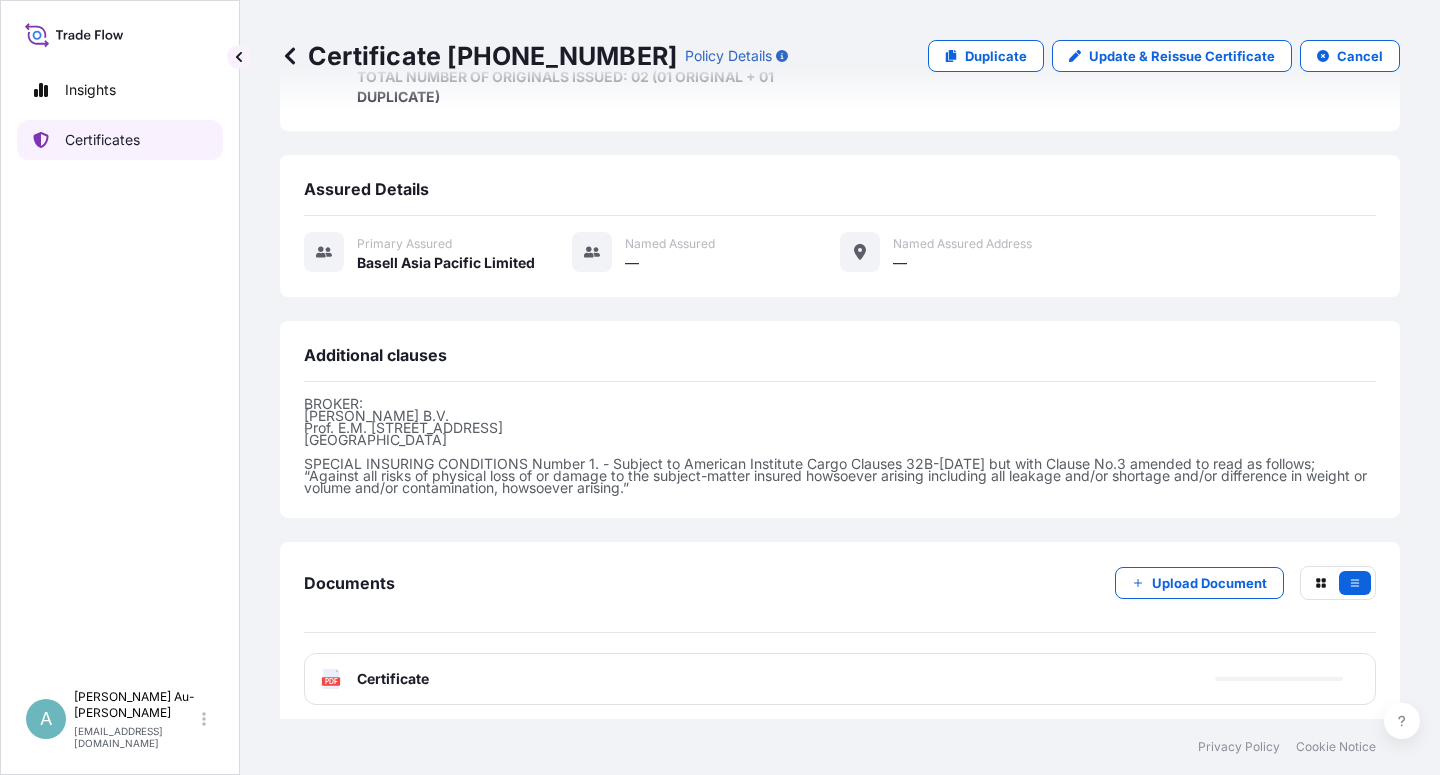 click on "Certificates" at bounding box center [102, 140] 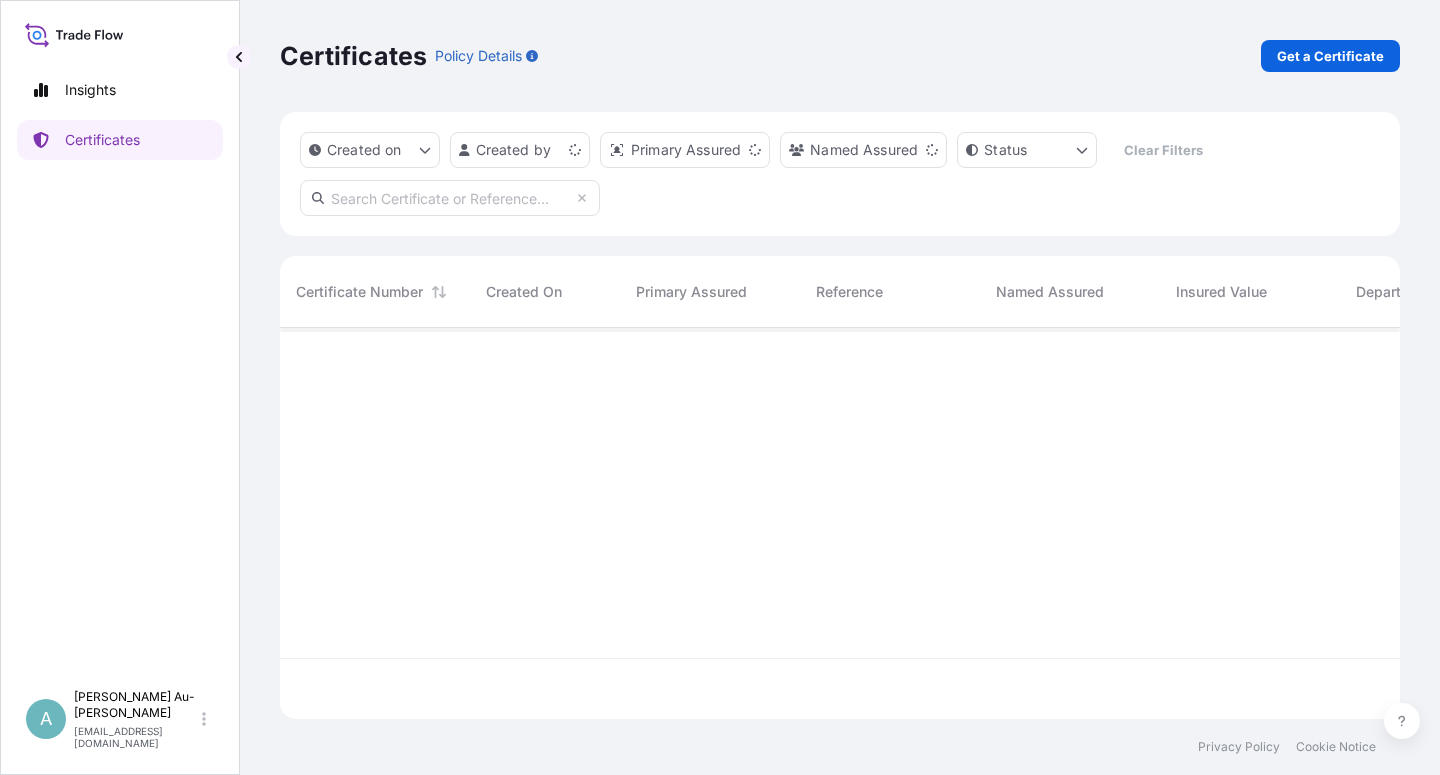 scroll, scrollTop: 18, scrollLeft: 18, axis: both 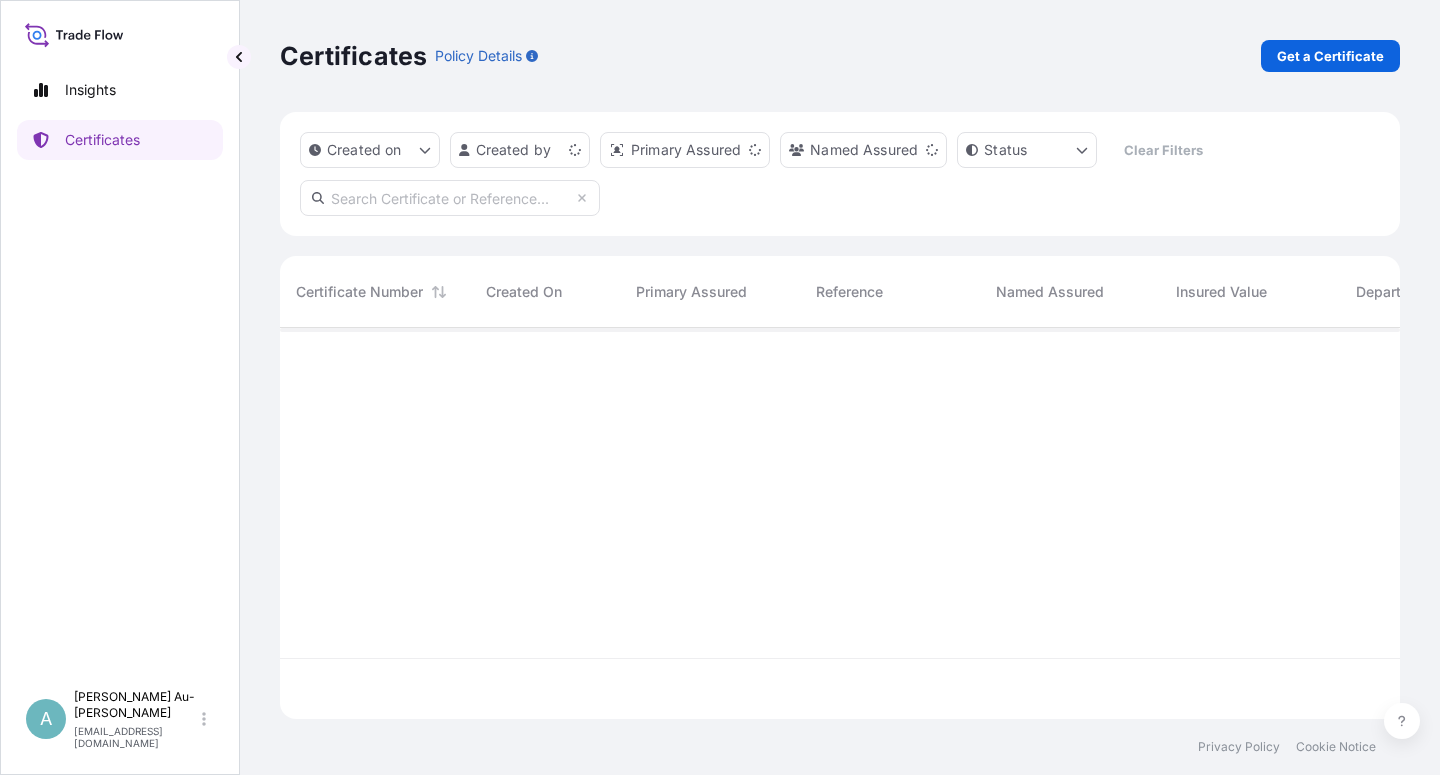 click at bounding box center [450, 198] 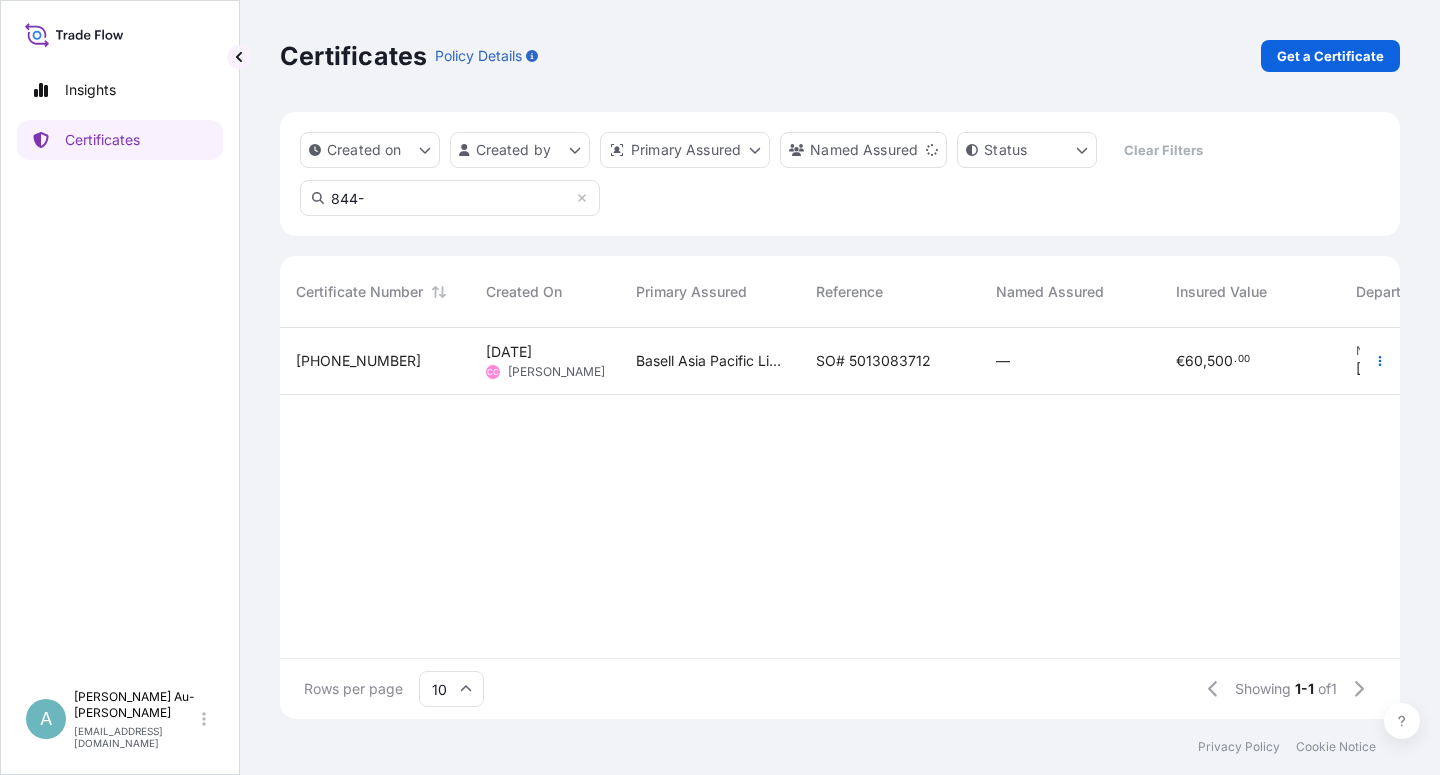 type on "844-" 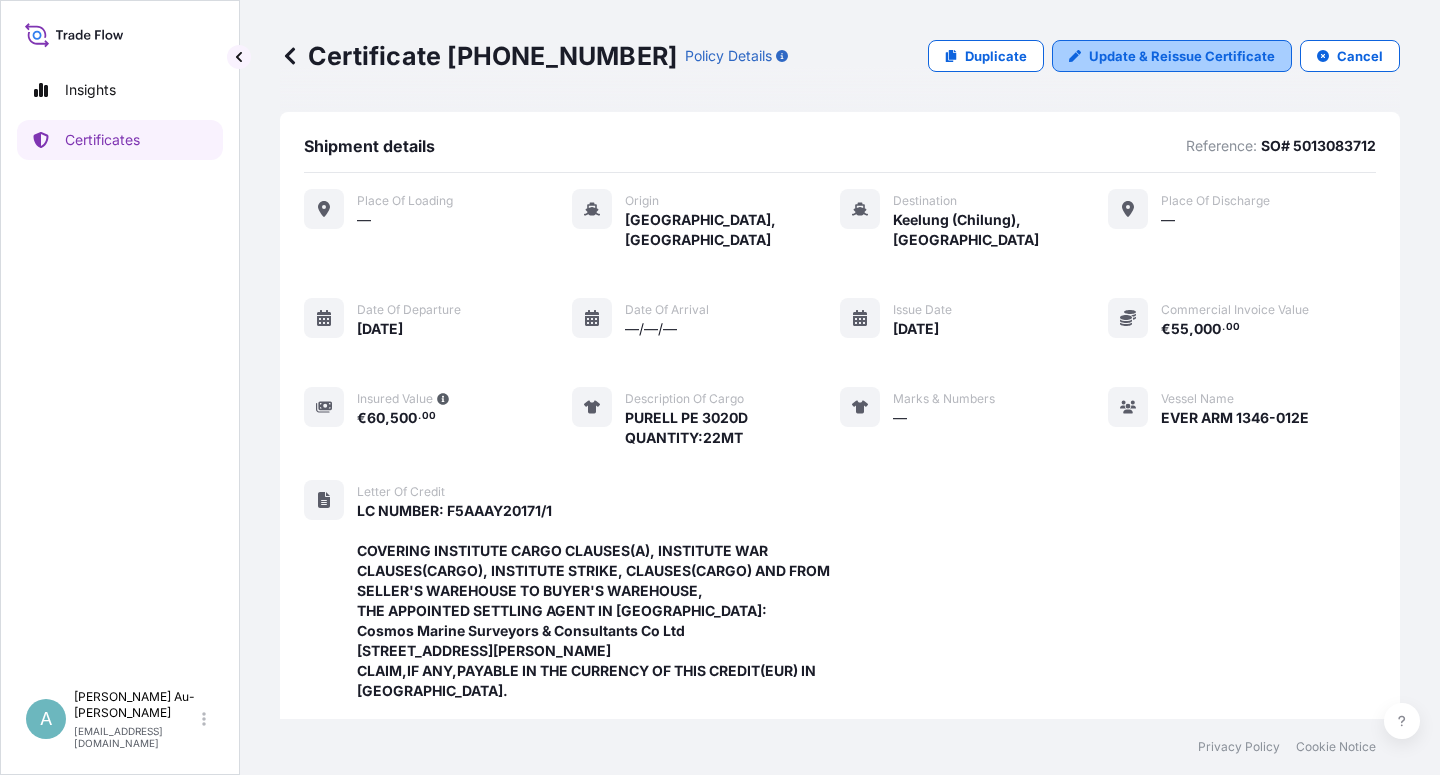 click on "Update & Reissue Certificate" at bounding box center (1182, 56) 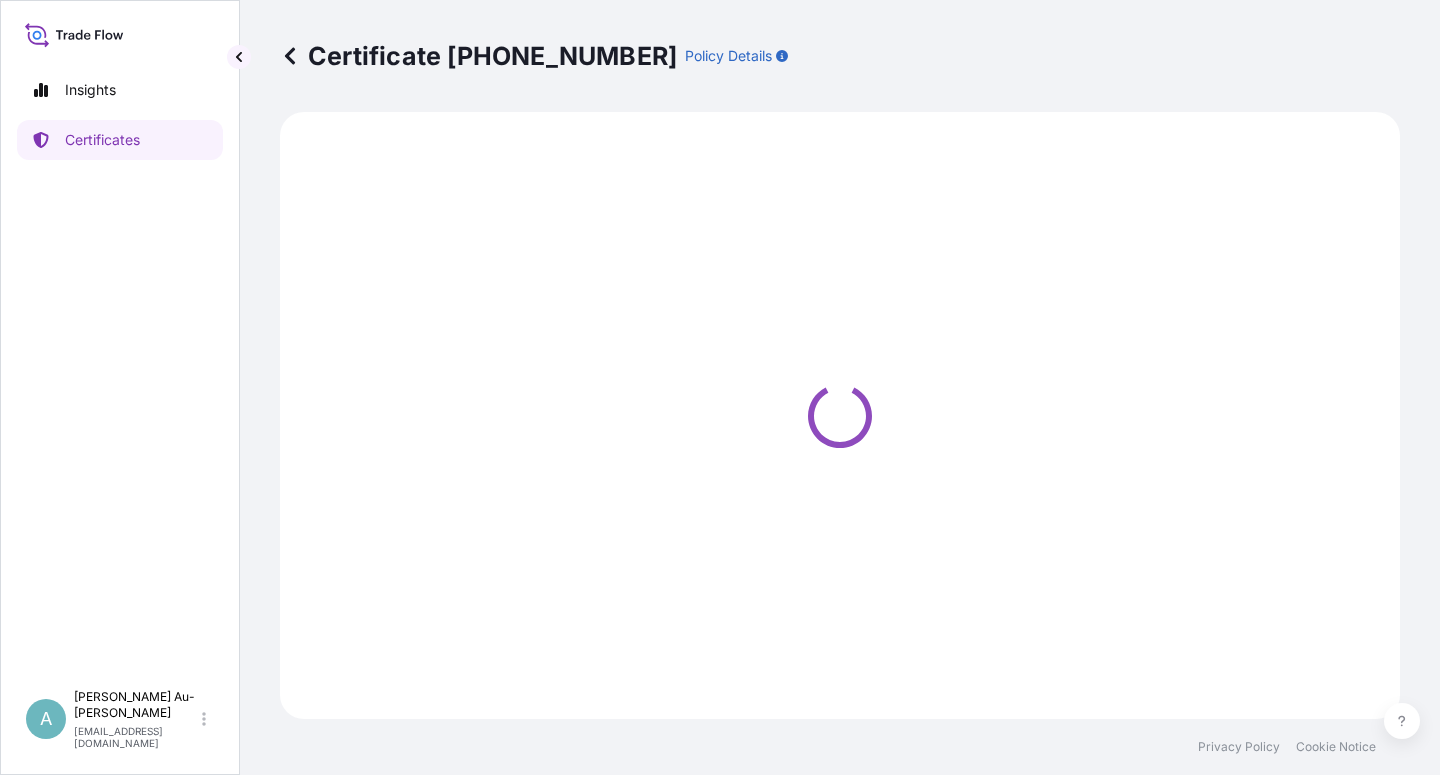 select on "Sea" 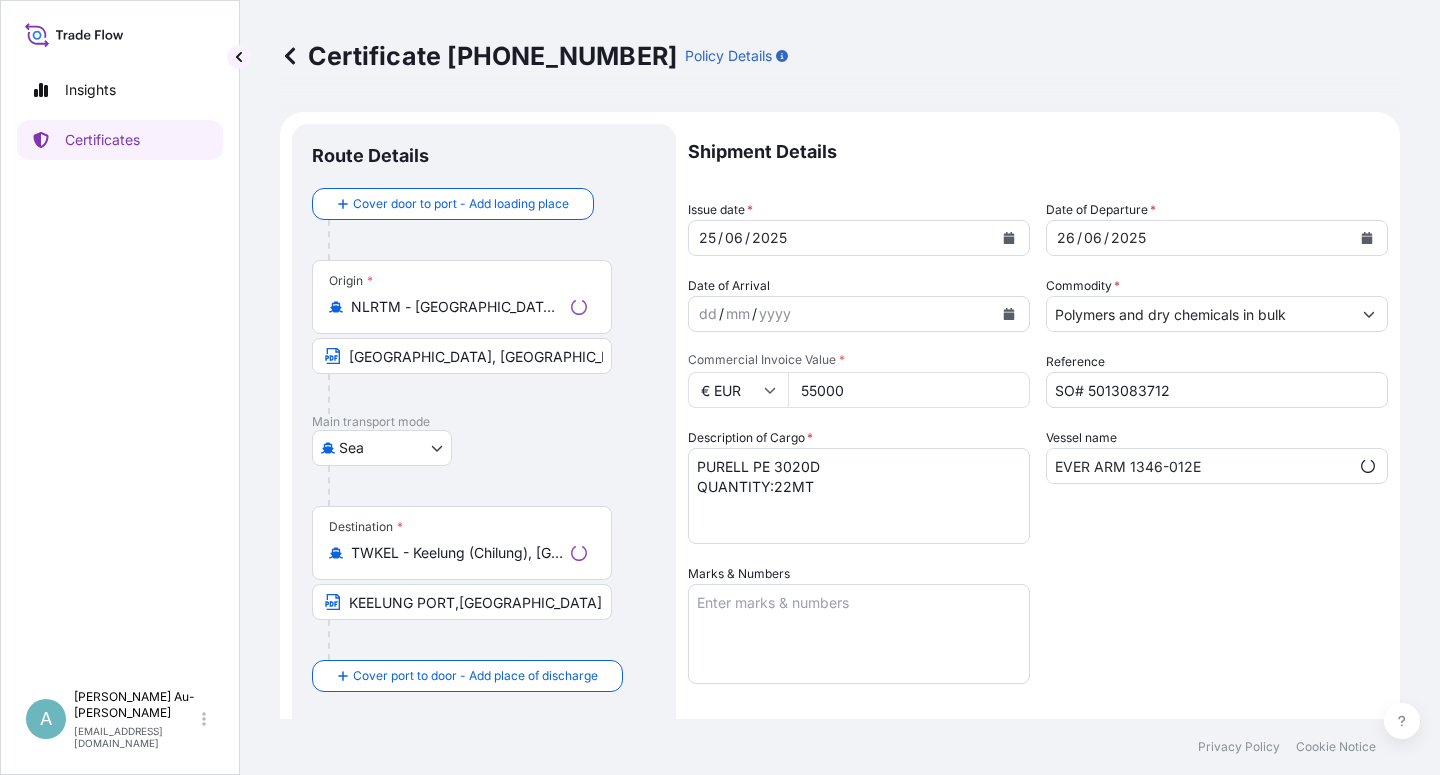 select on "32034" 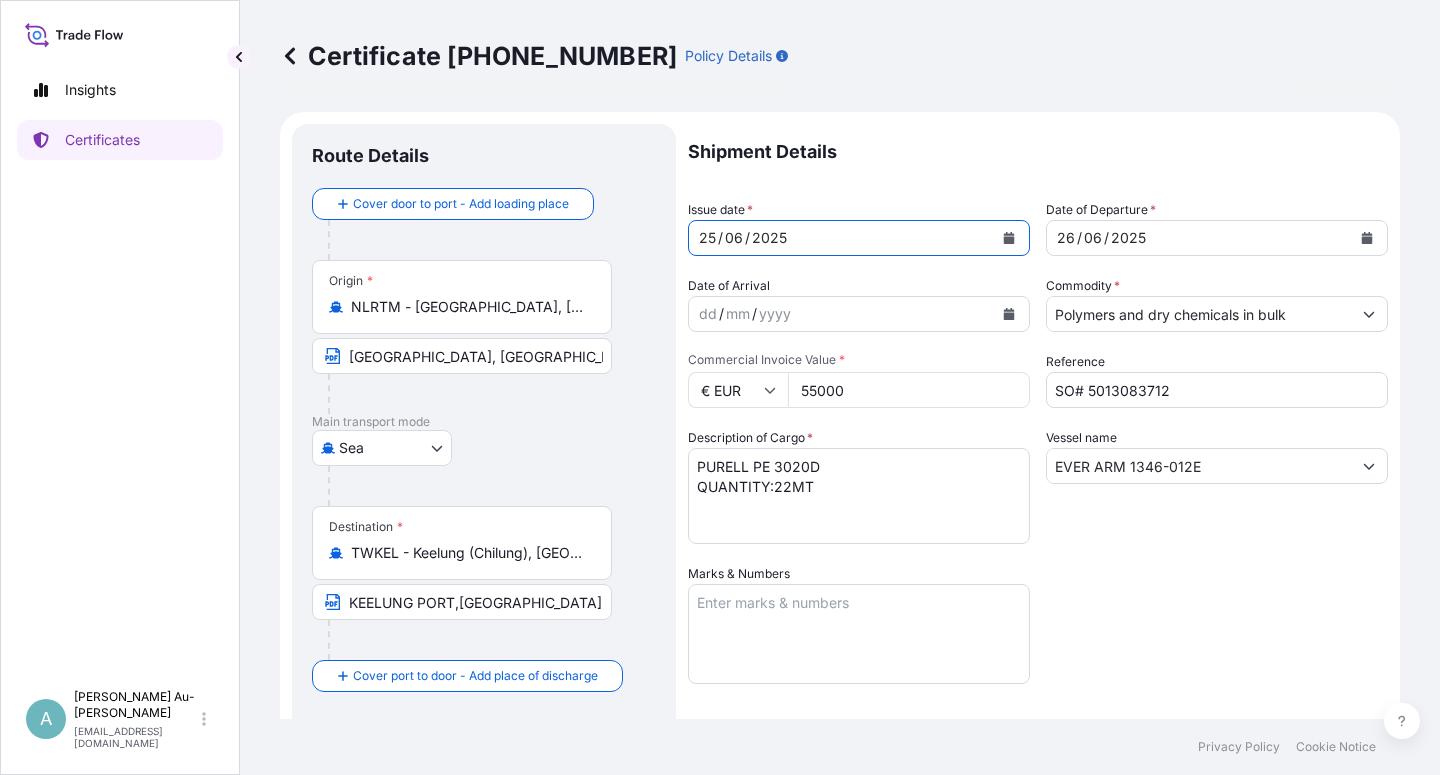 click 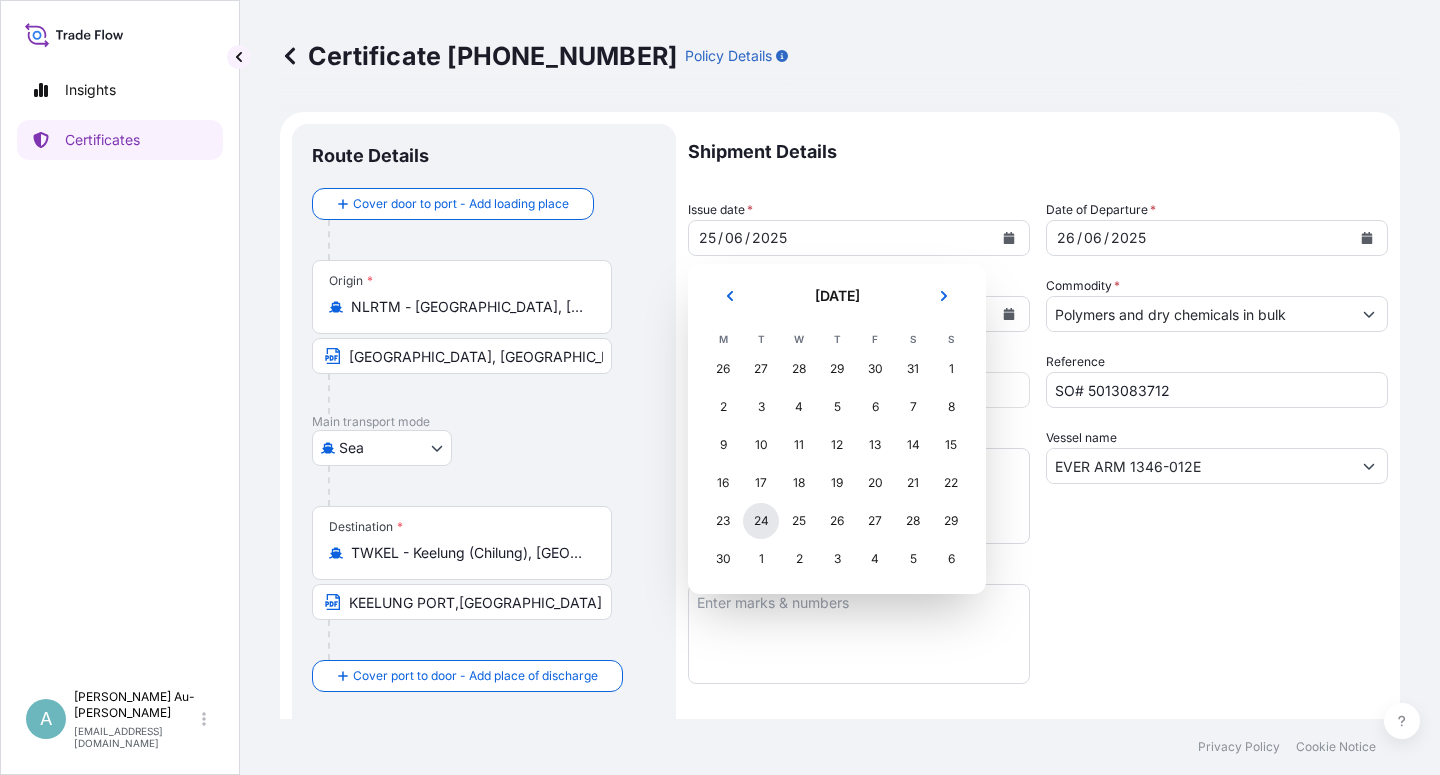 click on "24" at bounding box center (761, 521) 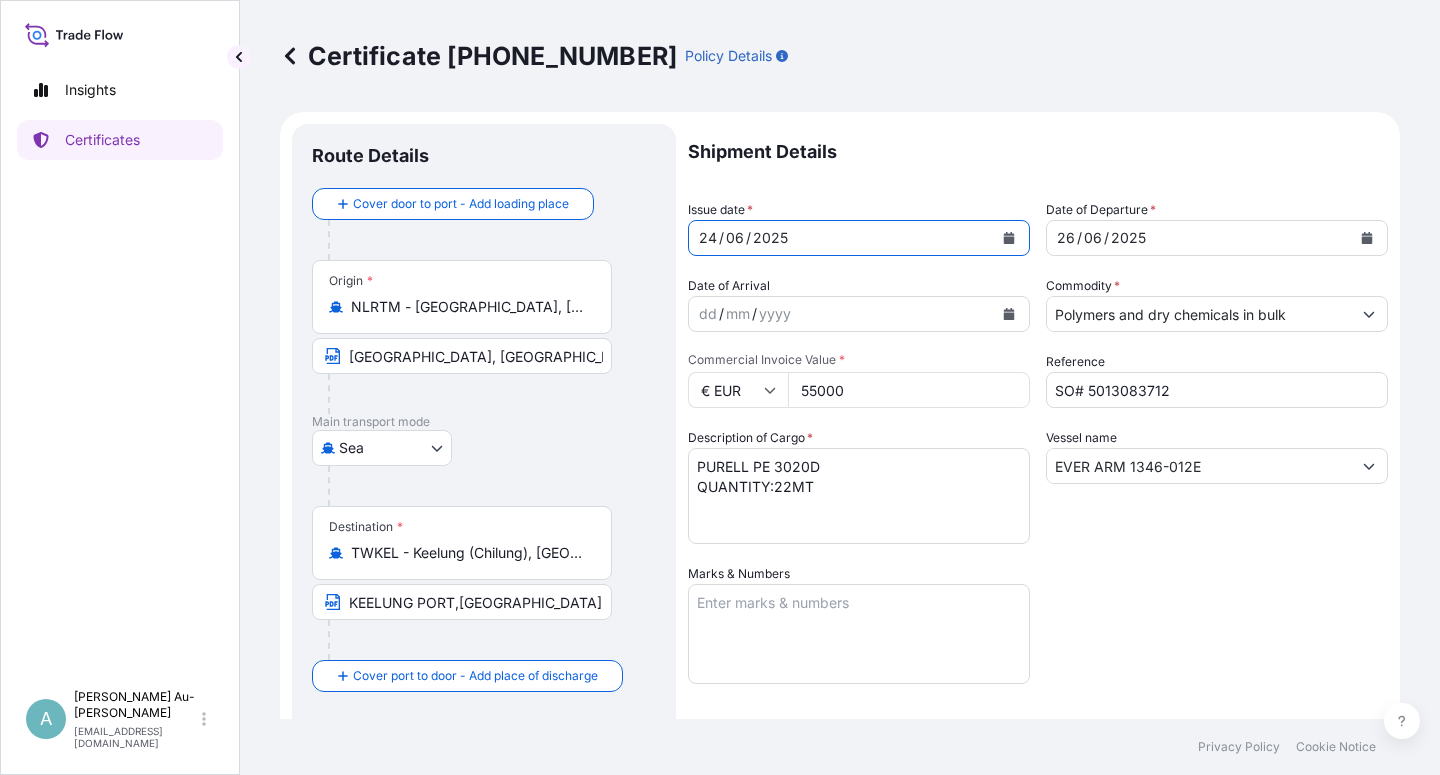 click at bounding box center [1009, 238] 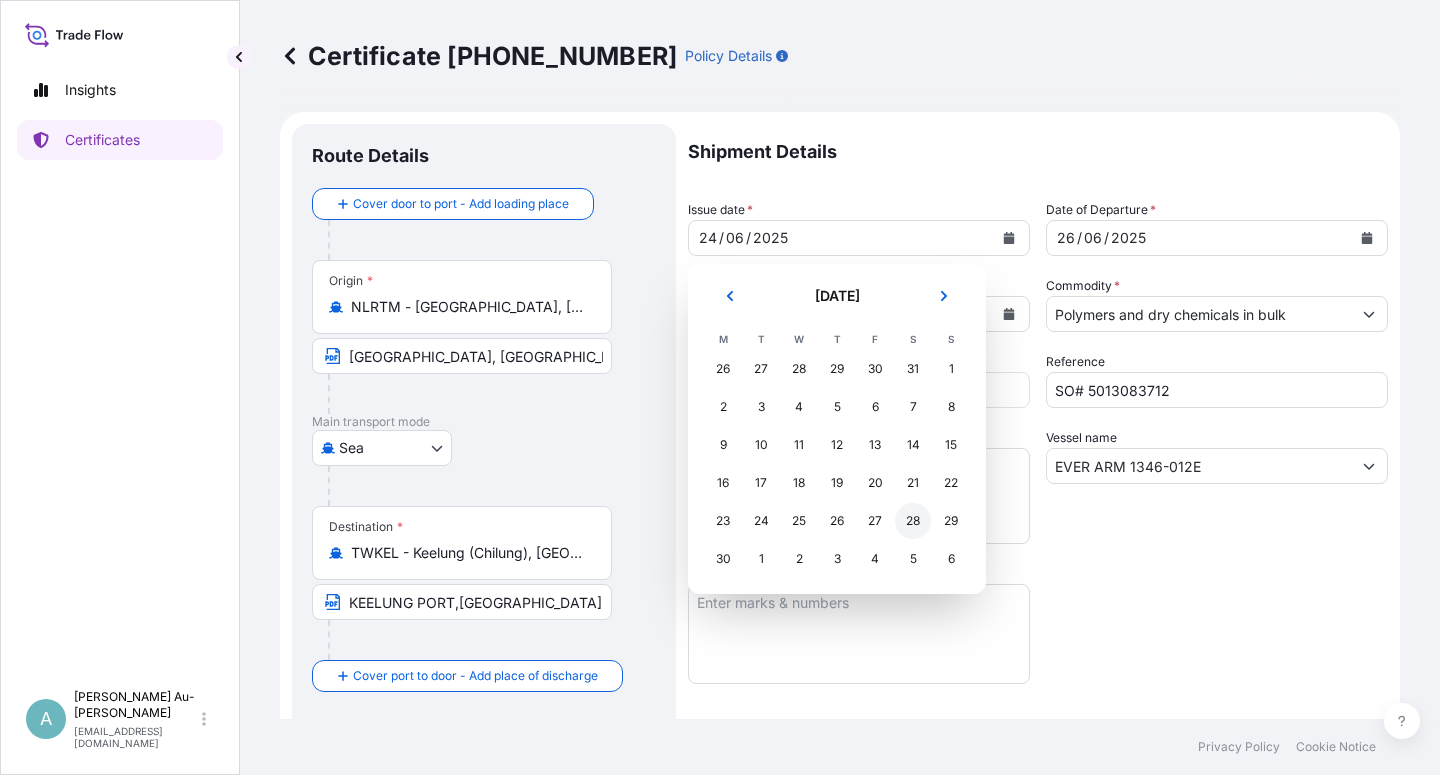 click on "28" at bounding box center [913, 521] 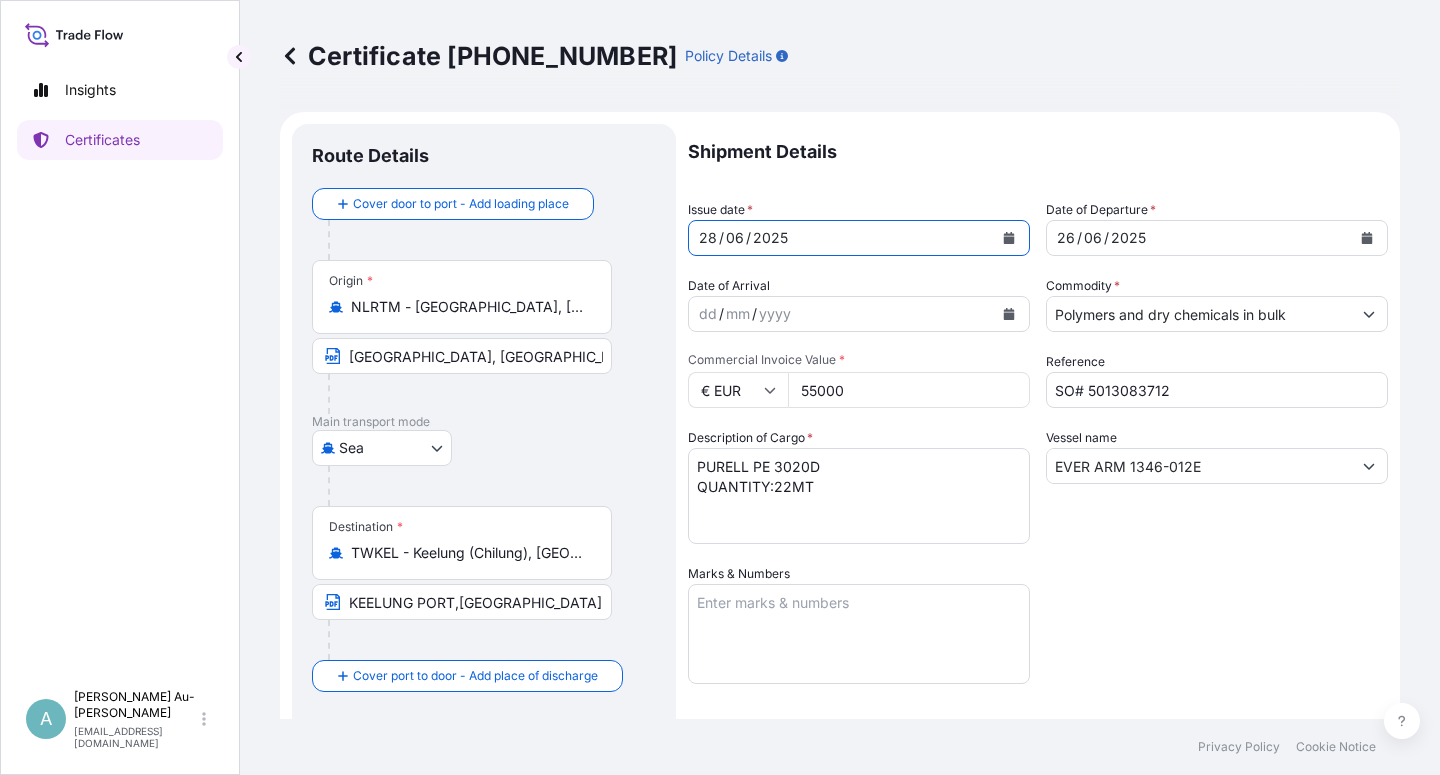 click 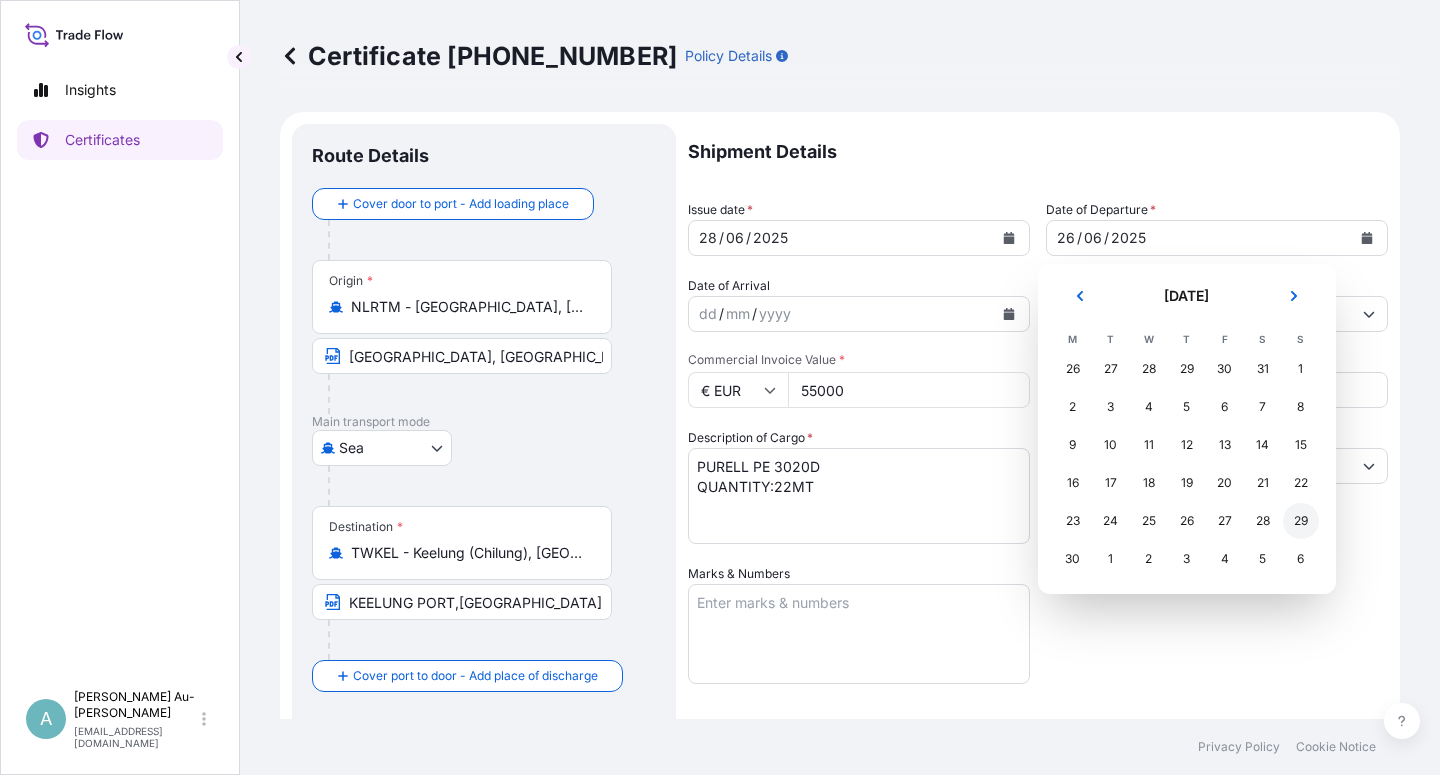 click on "29" at bounding box center [1301, 521] 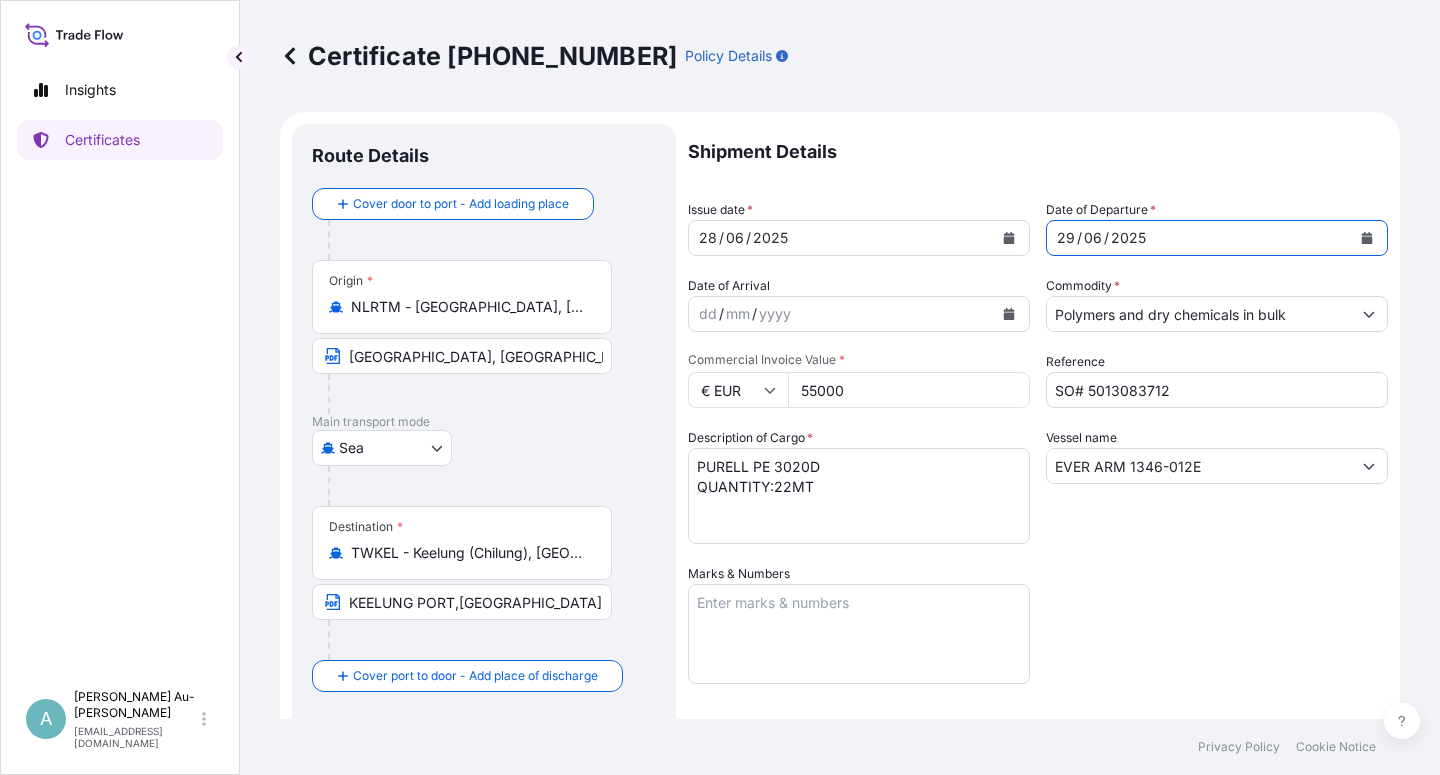 click on "Shipment Details Issue date * [DATE] Date of Departure * [DATE] Date of Arrival dd / mm / yyyy Commodity * Polymers and dry chemicals in bulk Packing Category Commercial Invoice Value    * € EUR 55000 Reference SO# 5013083712 Description of Cargo * PURELL PE 3020D
QUANTITY:22MT Vessel name EVER ARM 1346-012E Marks & Numbers Letter of Credit This shipment has a letter of credit Letter of credit * LC NUMBER: F5AAAY20171/1
COVERING INSTITUTE CARGO CLAUSES(A), INSTITUTE WAR CLAUSES(CARGO), INSTITUTE STRIKE, CLAUSES(CARGO) AND FROM SELLER'S WAREHOUSE TO BUYER'S WAREHOUSE,
THE APPOINTED SETTLING AGENT IN [GEOGRAPHIC_DATA]:
Cosmos Marine Surveyors & Consultants Co Ltd
[STREET_ADDRESS][PERSON_NAME]
CLAIM,IF ANY,PAYABLE IN THE CURRENCY OF THIS CREDIT(EUR) IN [GEOGRAPHIC_DATA].
NO. OF ORIGINAL(S) ISSUED: 02 ORIGINALS (01 ORIGINAL + 01 DUPLICATE) Letter of credit may not exceed 12000 characters Assured Details Primary Assured * Basell Asia Pacific Limited Basell Asia Pacific Limited" at bounding box center [1038, 638] 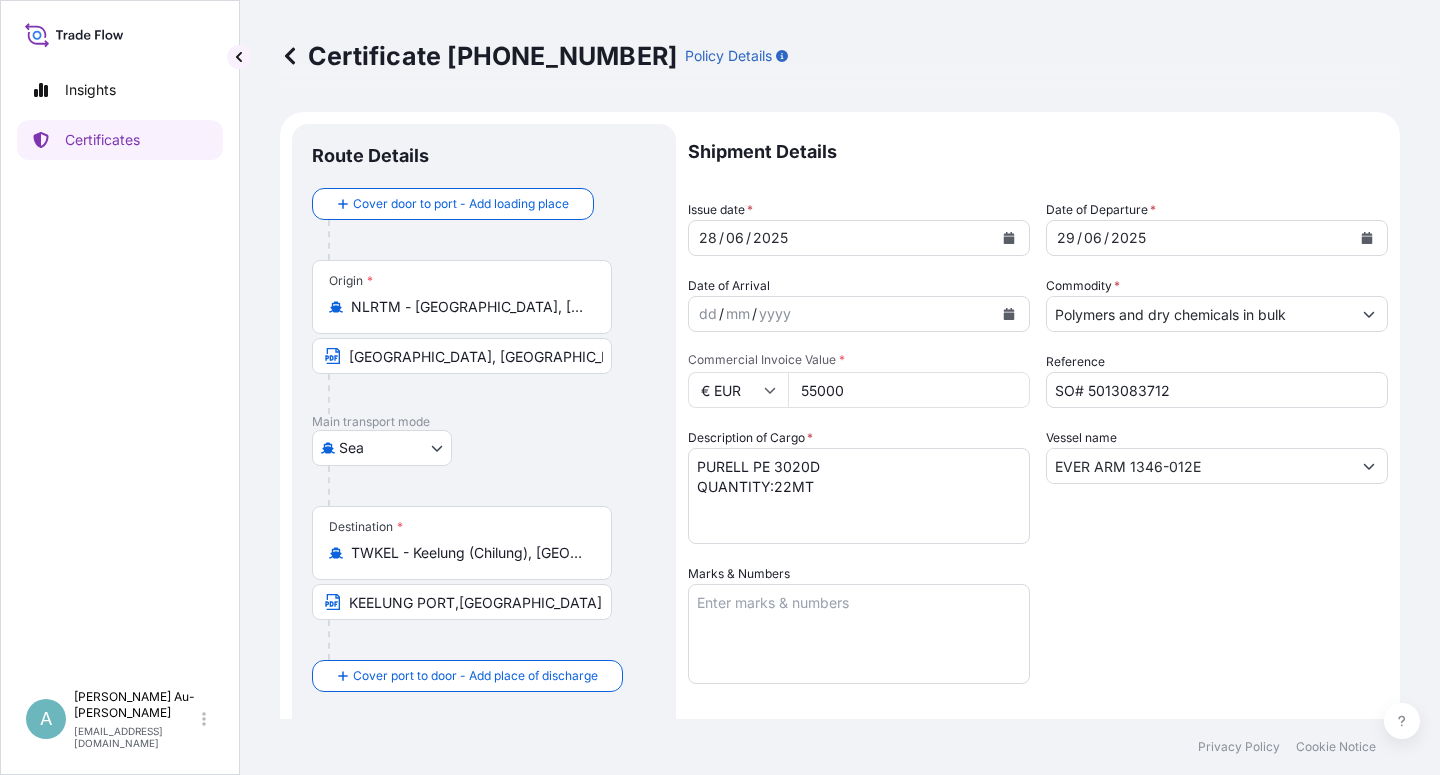 click on "Shipment Details Issue date * [DATE] Date of Departure * [DATE] Date of Arrival dd / mm / yyyy Commodity * Polymers and dry chemicals in bulk Packing Category Commercial Invoice Value    * € EUR 55000 Reference SO# 5013083712 Description of Cargo * PURELL PE 3020D
QUANTITY:22MT Vessel name EVER ARM 1346-012E Marks & Numbers Letter of Credit This shipment has a letter of credit Letter of credit * LC NUMBER: F5AAAY20171/1
COVERING INSTITUTE CARGO CLAUSES(A), INSTITUTE WAR CLAUSES(CARGO), INSTITUTE STRIKE, CLAUSES(CARGO) AND FROM SELLER'S WAREHOUSE TO BUYER'S WAREHOUSE,
THE APPOINTED SETTLING AGENT IN [GEOGRAPHIC_DATA]:
Cosmos Marine Surveyors & Consultants Co Ltd
[STREET_ADDRESS][PERSON_NAME]
CLAIM,IF ANY,PAYABLE IN THE CURRENCY OF THIS CREDIT(EUR) IN [GEOGRAPHIC_DATA].
NO. OF ORIGINAL(S) ISSUED: 02 ORIGINALS (01 ORIGINAL + 01 DUPLICATE) Letter of credit may not exceed 12000 characters Assured Details Primary Assured * Basell Asia Pacific Limited Basell Asia Pacific Limited" at bounding box center (1038, 638) 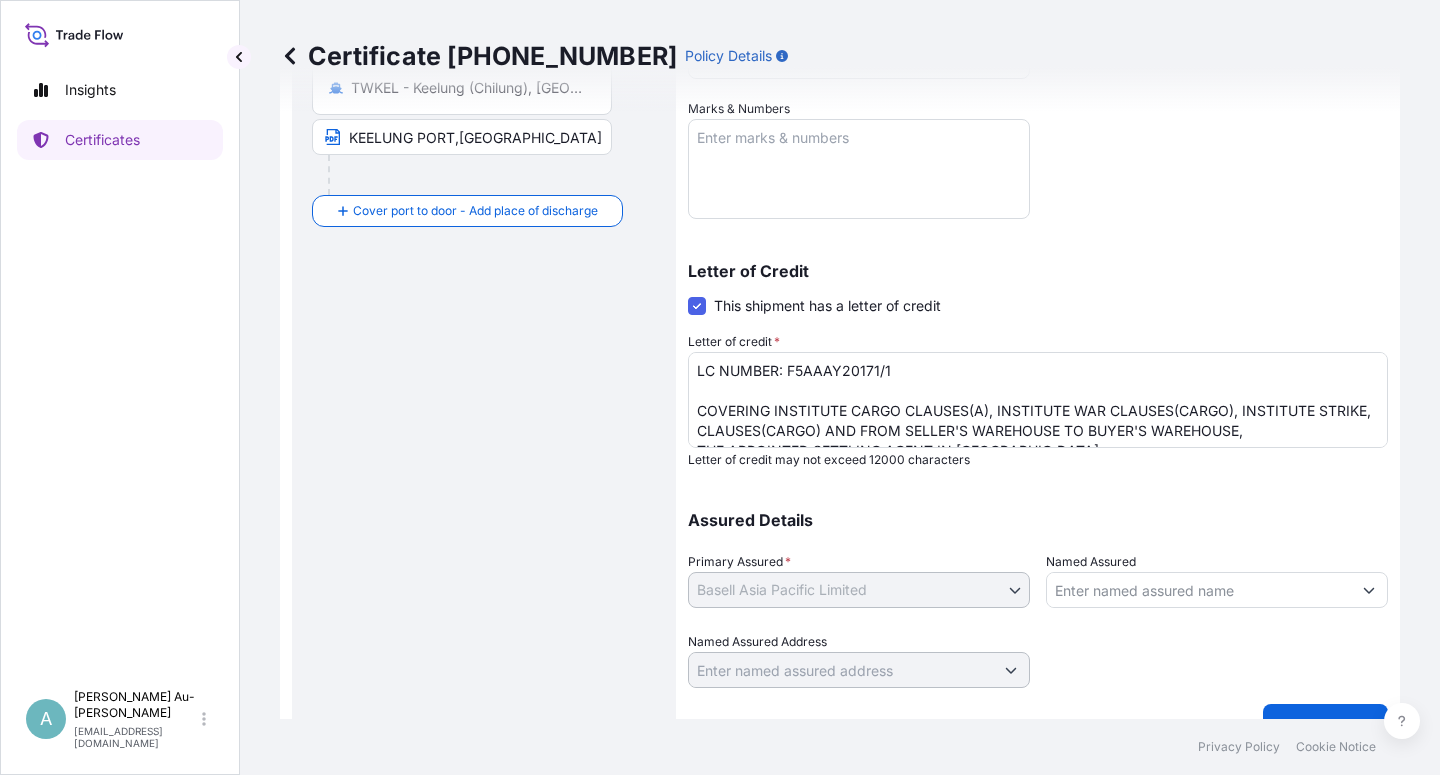 scroll, scrollTop: 490, scrollLeft: 0, axis: vertical 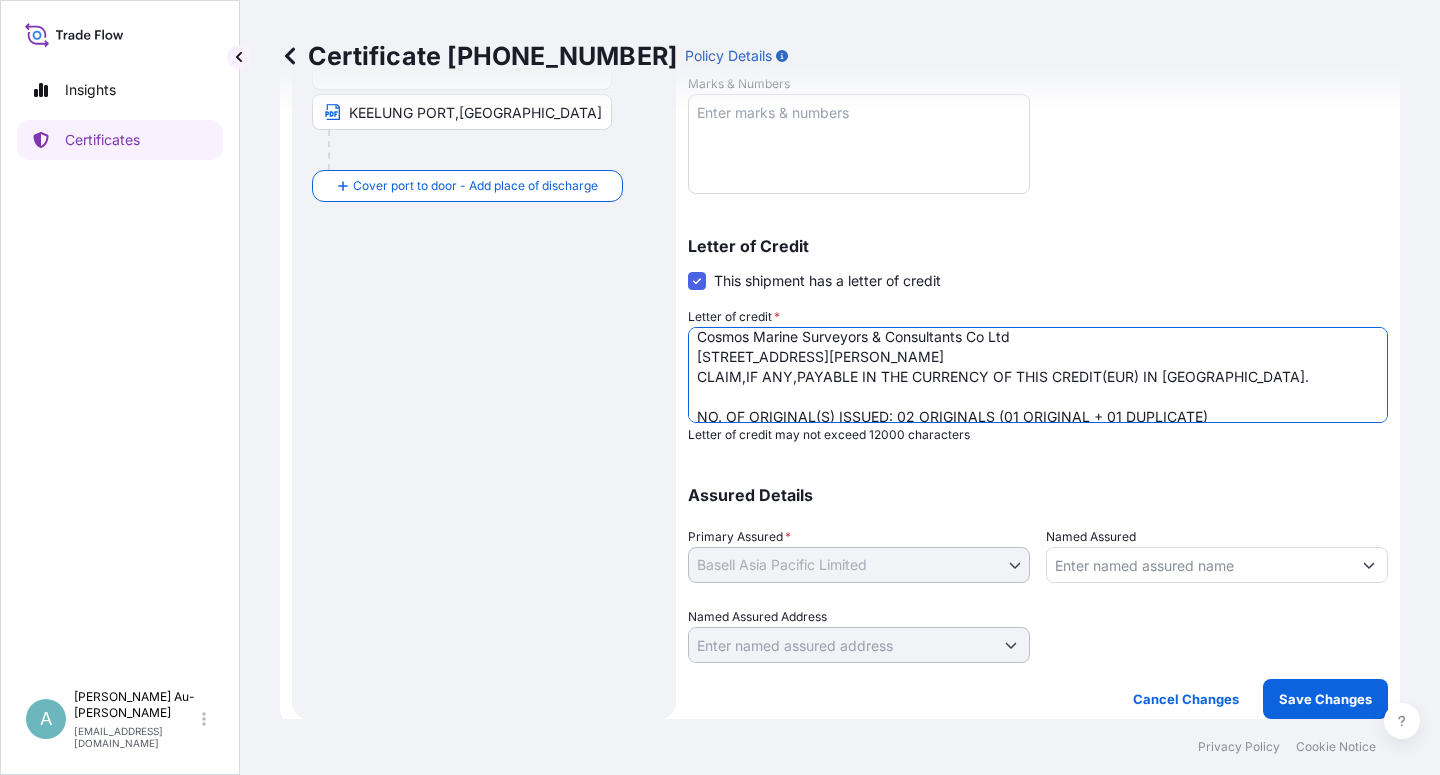 click on "LC NUMBER: F5AAAY20171/1
COVERING INSTITUTE CARGO CLAUSES(A), INSTITUTE WAR CLAUSES(CARGO), INSTITUTE STRIKE, CLAUSES(CARGO) AND FROM SELLER'S WAREHOUSE TO BUYER'S WAREHOUSE,
THE APPOINTED SETTLING AGENT IN [GEOGRAPHIC_DATA]:
Cosmos Marine Surveyors & Consultants Co Ltd
[STREET_ADDRESS][PERSON_NAME]
CLAIM,IF ANY,PAYABLE IN THE CURRENCY OF THIS CREDIT(EUR) IN [GEOGRAPHIC_DATA].
NO. OF ORIGINAL(S) ISSUED: 02 ORIGINALS (01 ORIGINAL + 01 DUPLICATE)" at bounding box center [1038, 375] 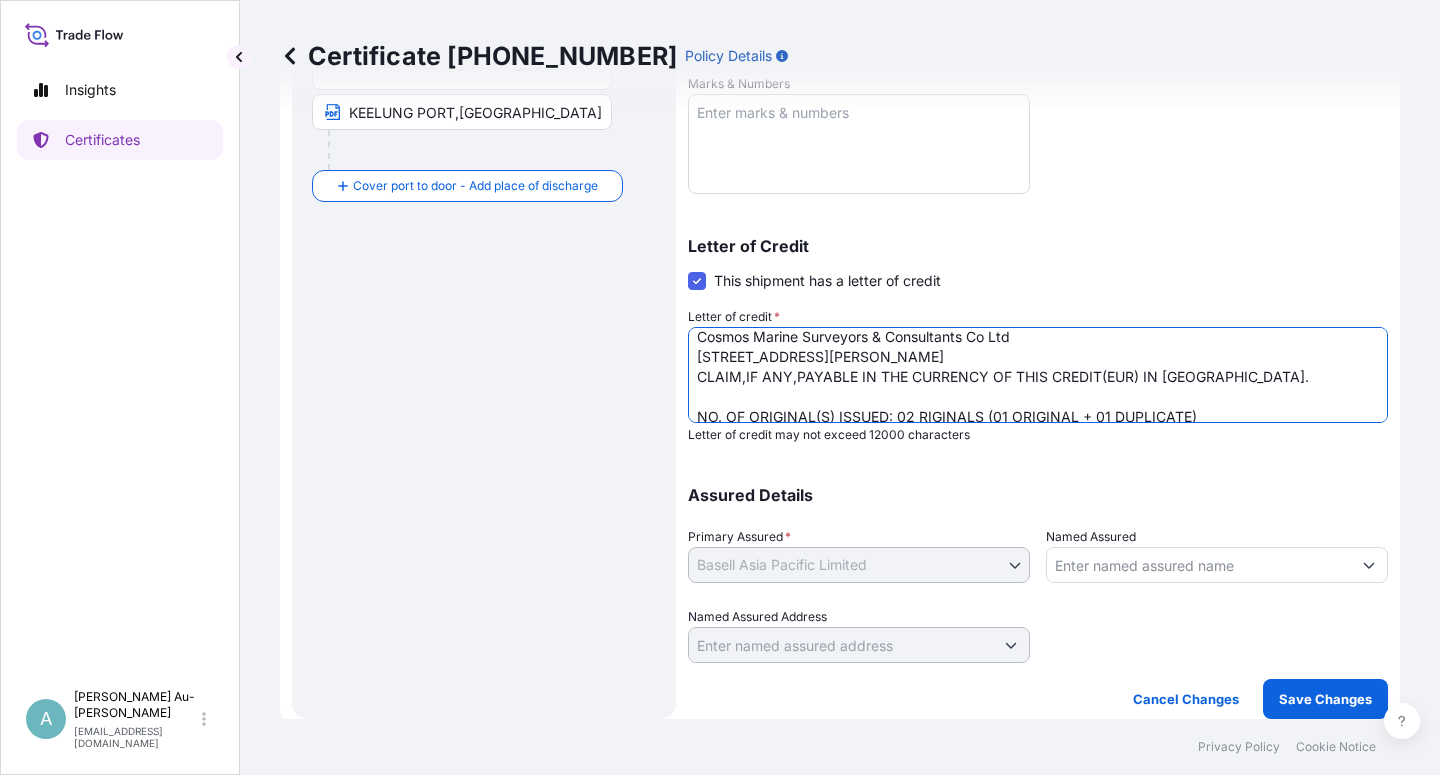 scroll, scrollTop: 113, scrollLeft: 0, axis: vertical 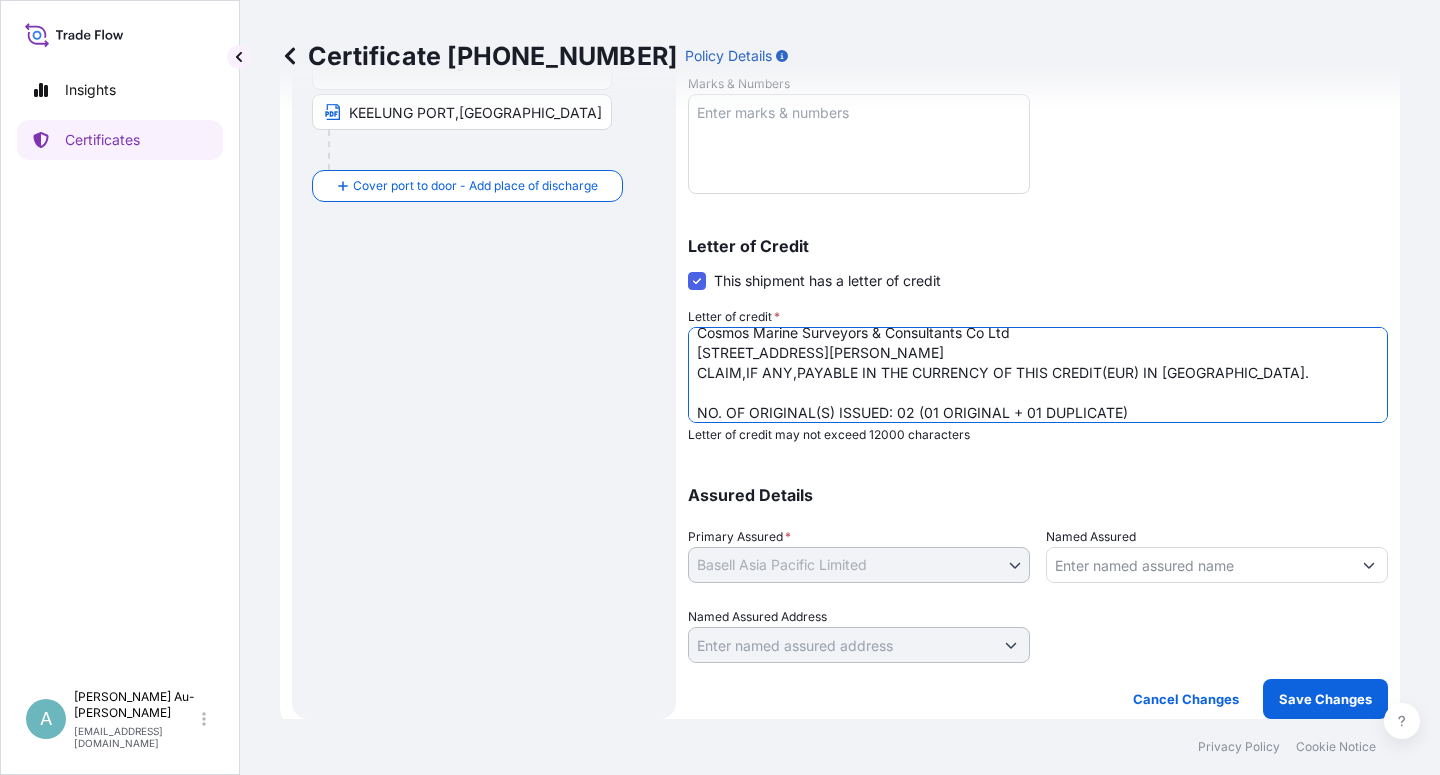 click on "LC NUMBER: F5AAAY20171/1
COVERING INSTITUTE CARGO CLAUSES(A), INSTITUTE WAR CLAUSES(CARGO), INSTITUTE STRIKE, CLAUSES(CARGO) AND FROM SELLER'S WAREHOUSE TO BUYER'S WAREHOUSE,
THE APPOINTED SETTLING AGENT IN [GEOGRAPHIC_DATA]:
Cosmos Marine Surveyors & Consultants Co Ltd
[STREET_ADDRESS][PERSON_NAME]
CLAIM,IF ANY,PAYABLE IN THE CURRENCY OF THIS CREDIT(EUR) IN [GEOGRAPHIC_DATA].
NO. OF ORIGINAL(S) ISSUED: 02 ORIGINALS (01 ORIGINAL + 01 DUPLICATE)" at bounding box center [1038, 375] 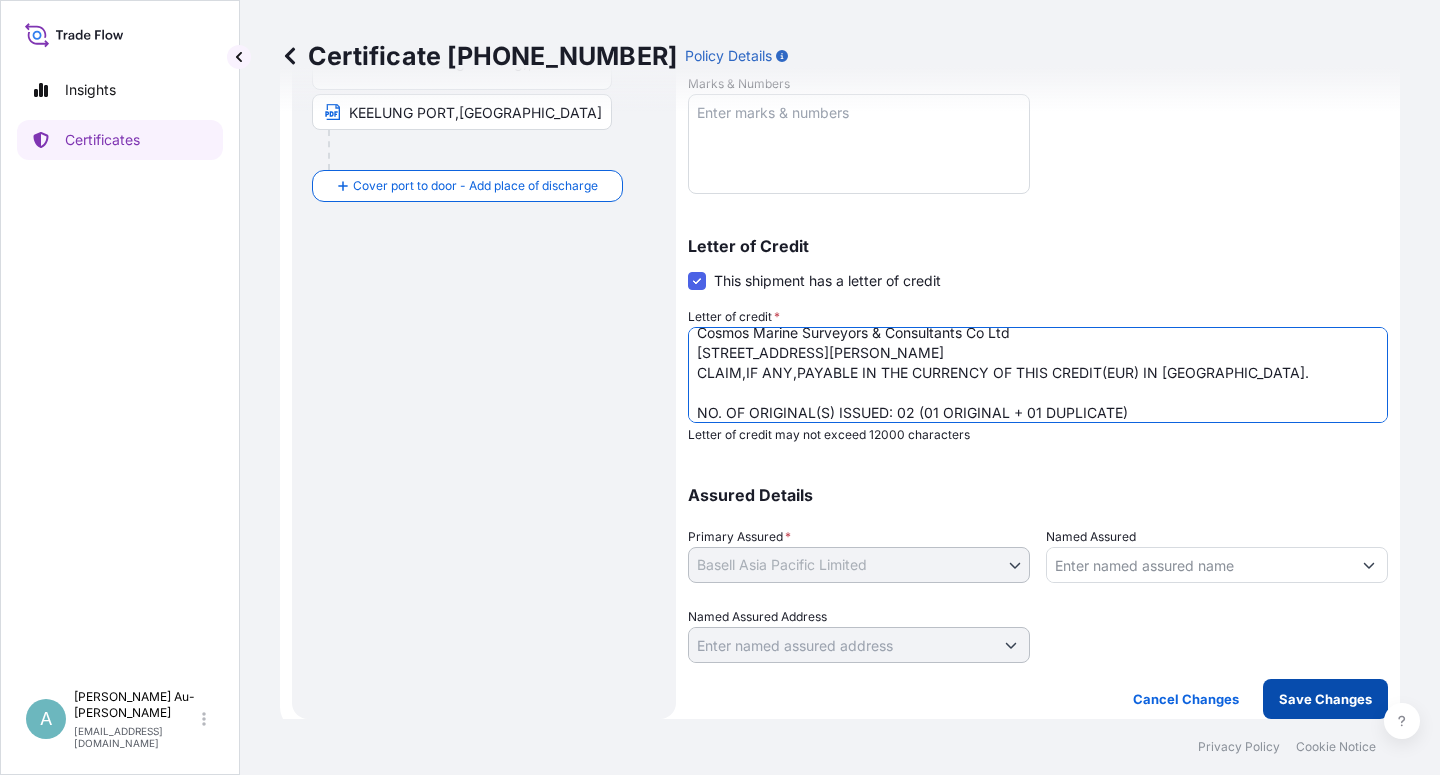 type on "LC NUMBER: F5AAAY20171/1
COVERING INSTITUTE CARGO CLAUSES(A), INSTITUTE WAR CLAUSES(CARGO), INSTITUTE STRIKE, CLAUSES(CARGO) AND FROM SELLER'S WAREHOUSE TO BUYER'S WAREHOUSE,
THE APPOINTED SETTLING AGENT IN [GEOGRAPHIC_DATA]:
Cosmos Marine Surveyors & Consultants Co Ltd
[STREET_ADDRESS][PERSON_NAME]
CLAIM,IF ANY,PAYABLE IN THE CURRENCY OF THIS CREDIT(EUR) IN [GEOGRAPHIC_DATA].
NO. OF ORIGINAL(S) ISSUED: 02 (01 ORIGINAL + 01 DUPLICATE)" 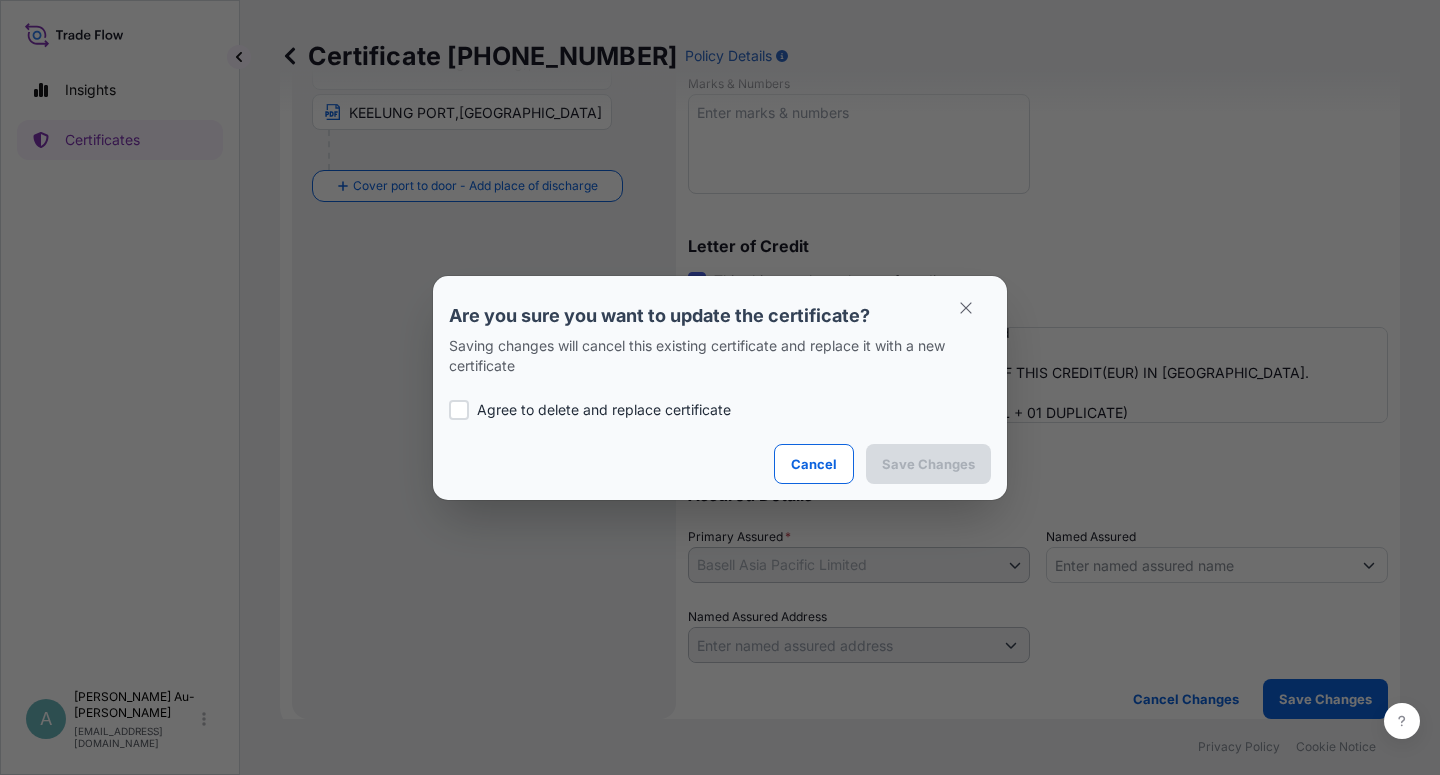 click on "Agree to delete and replace certificate" at bounding box center (604, 410) 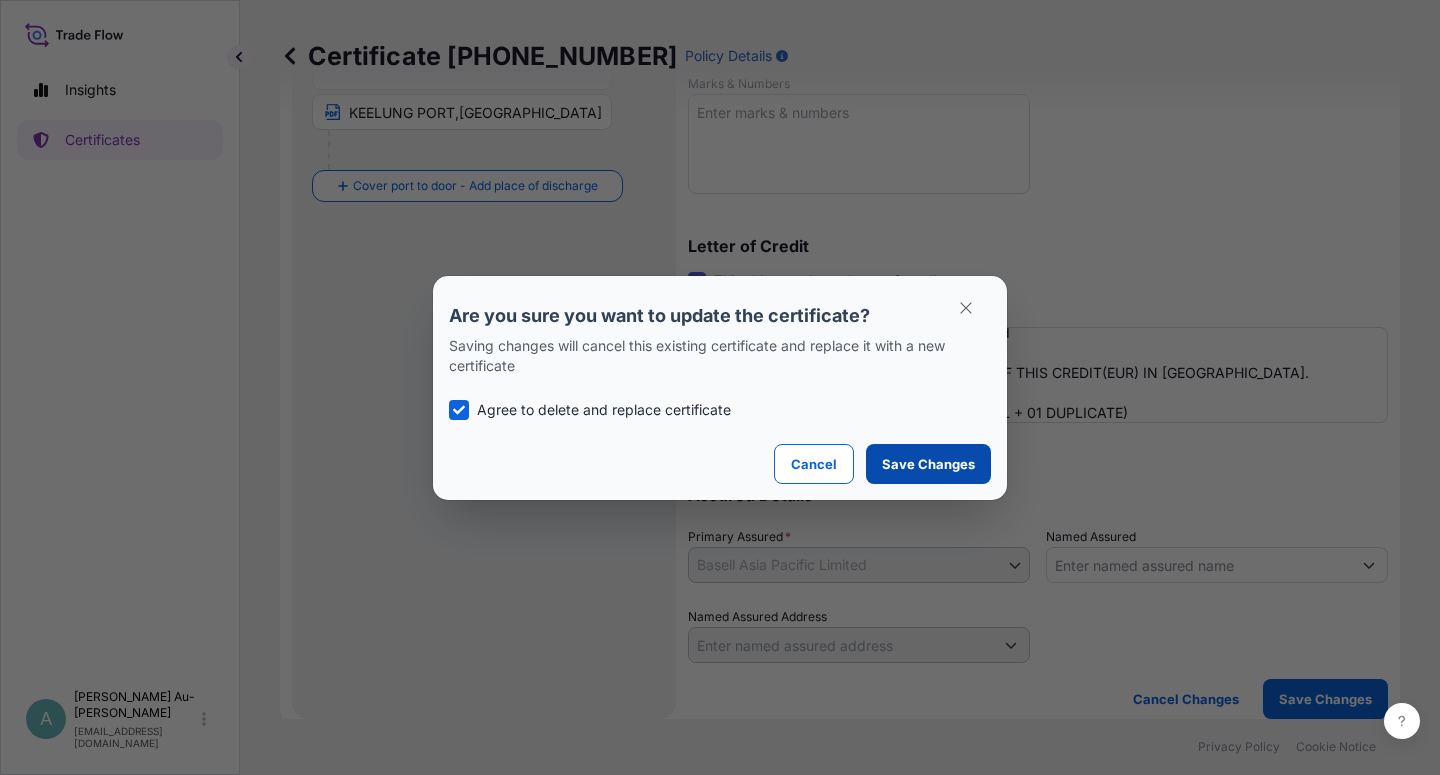 click on "Save Changes" at bounding box center (928, 464) 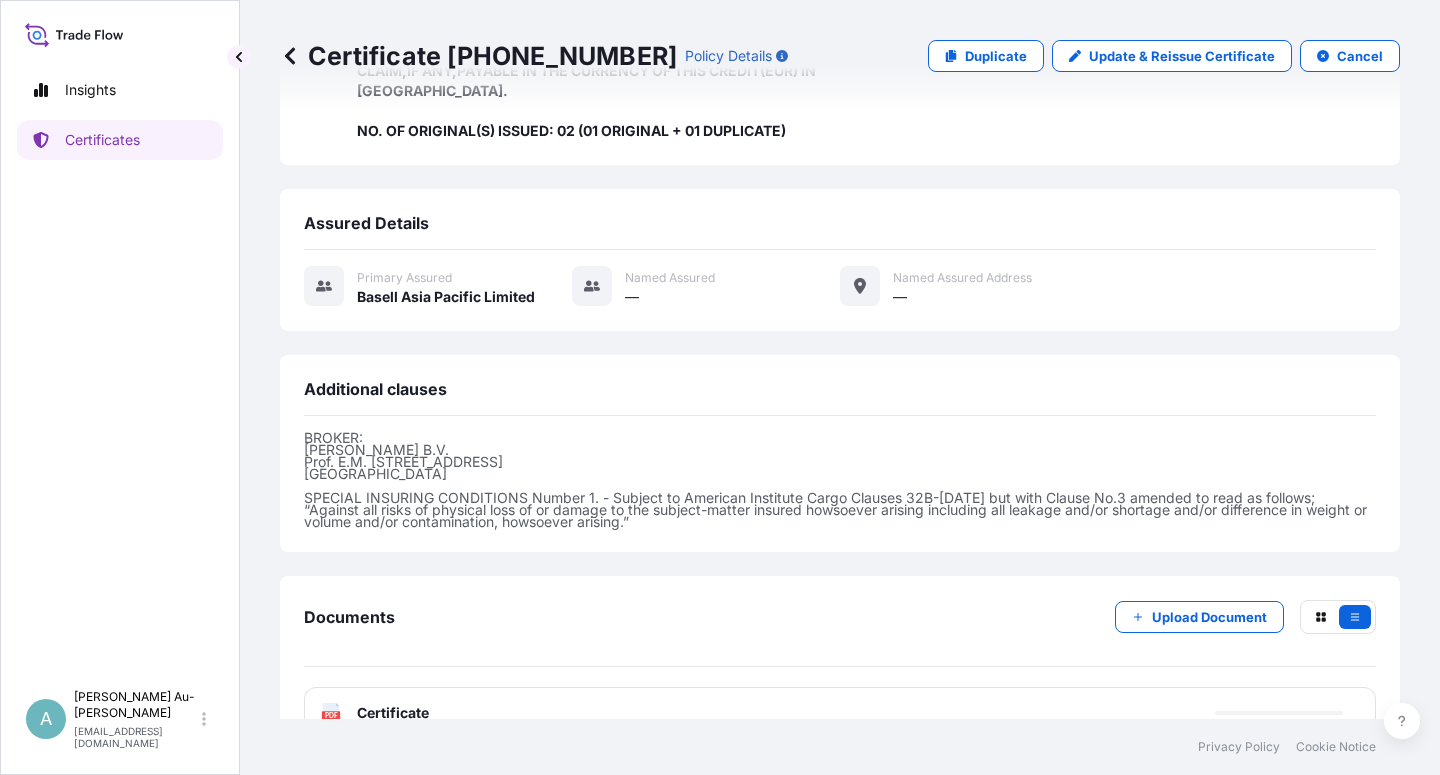 scroll, scrollTop: 634, scrollLeft: 0, axis: vertical 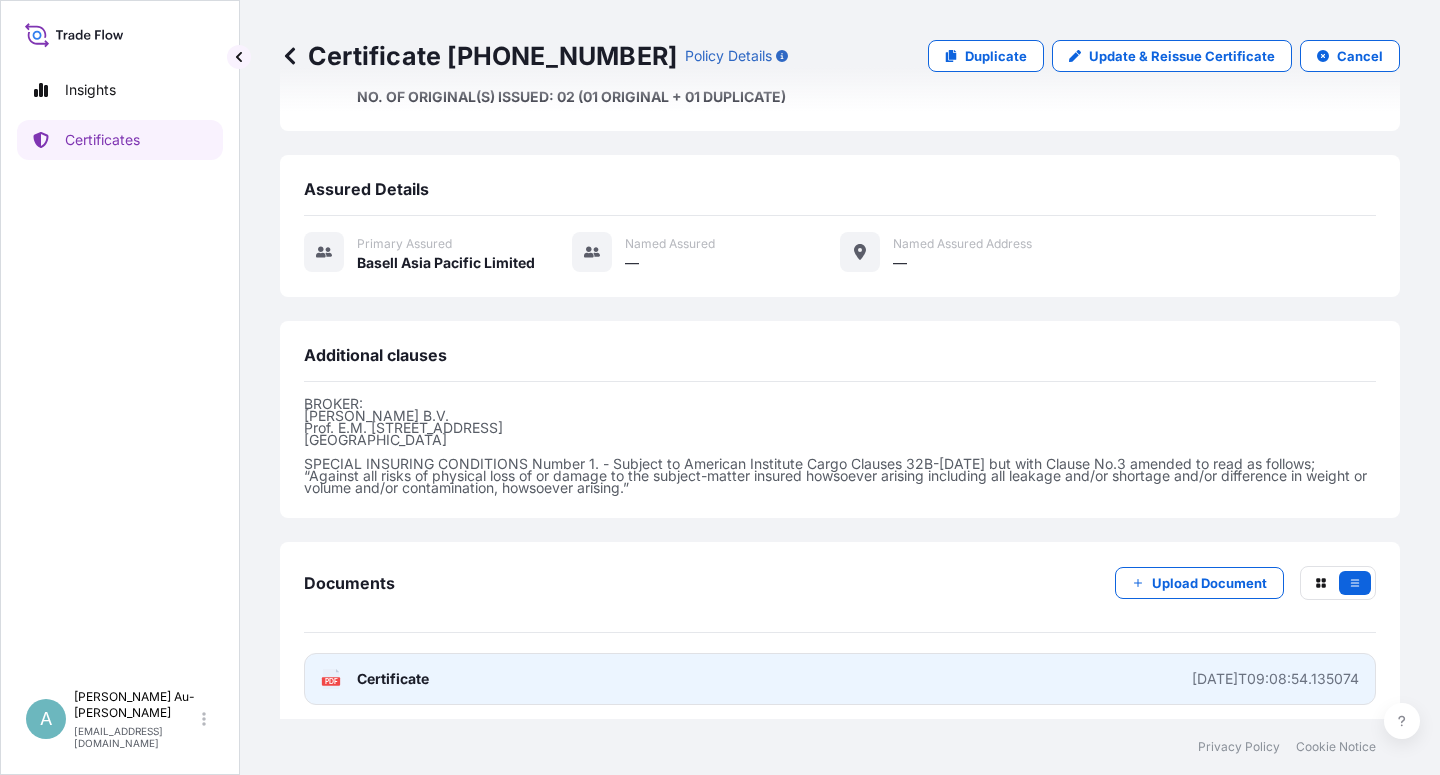 click on "Certificate" at bounding box center [393, 679] 